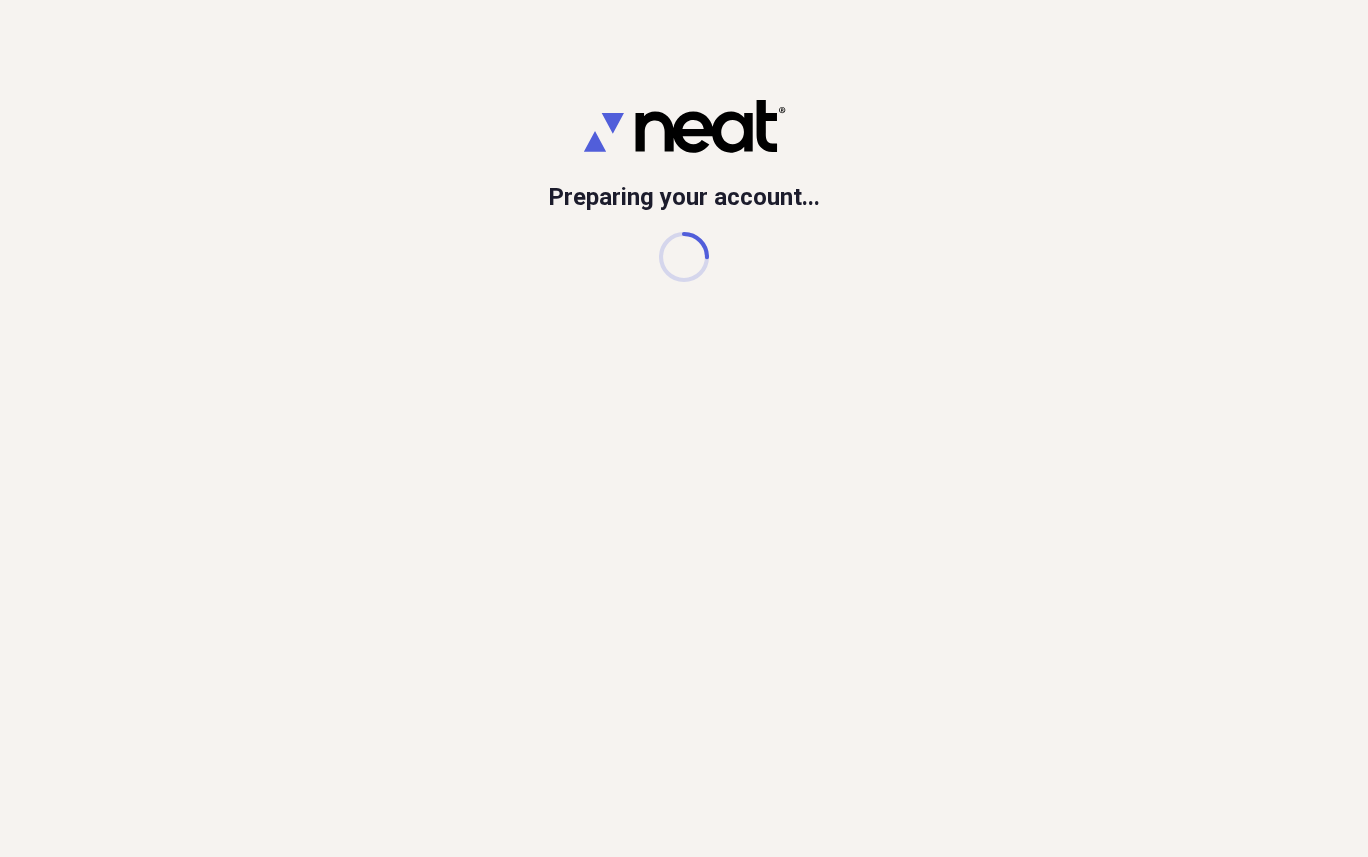 scroll, scrollTop: 0, scrollLeft: 0, axis: both 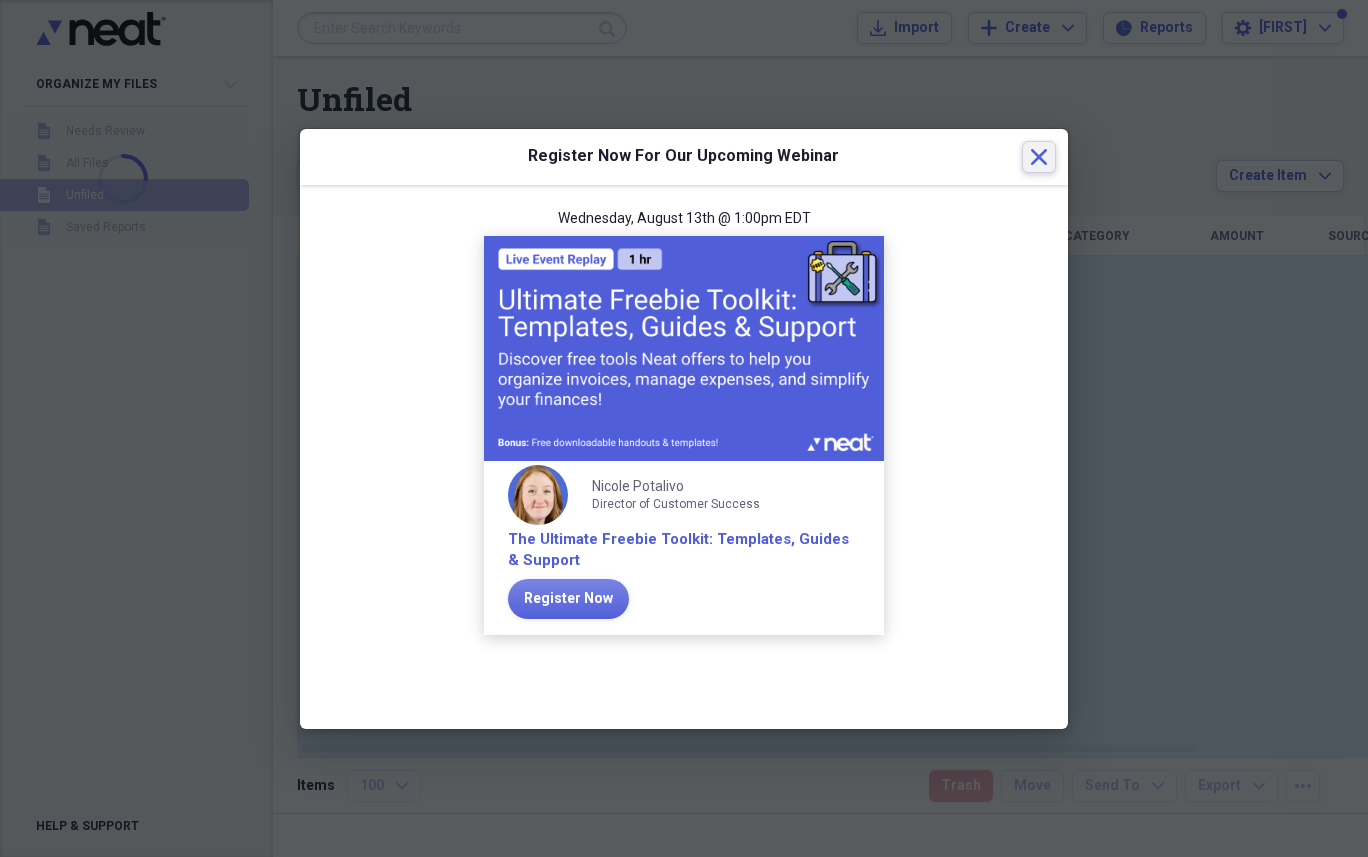 click on "Close" 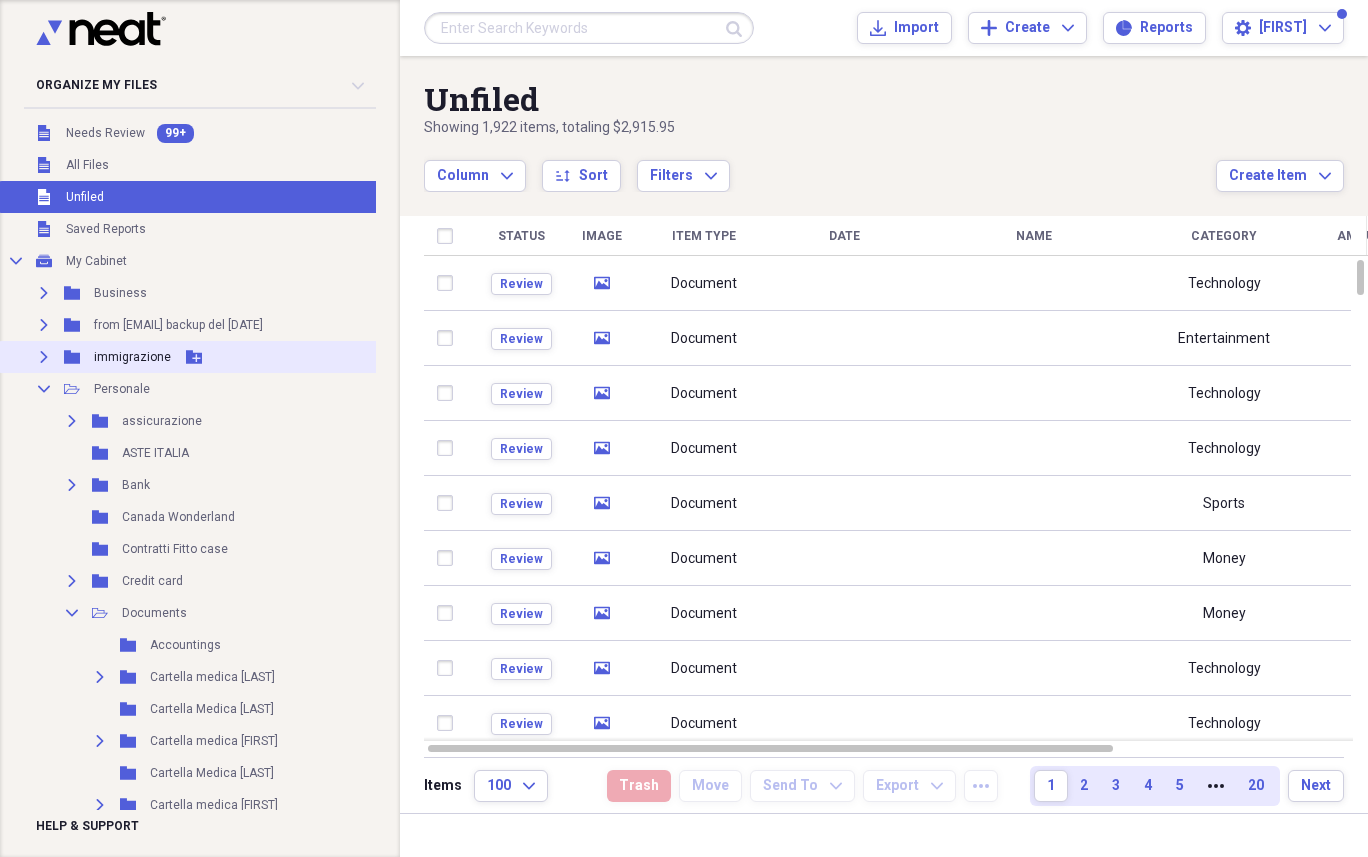 scroll, scrollTop: 0, scrollLeft: 0, axis: both 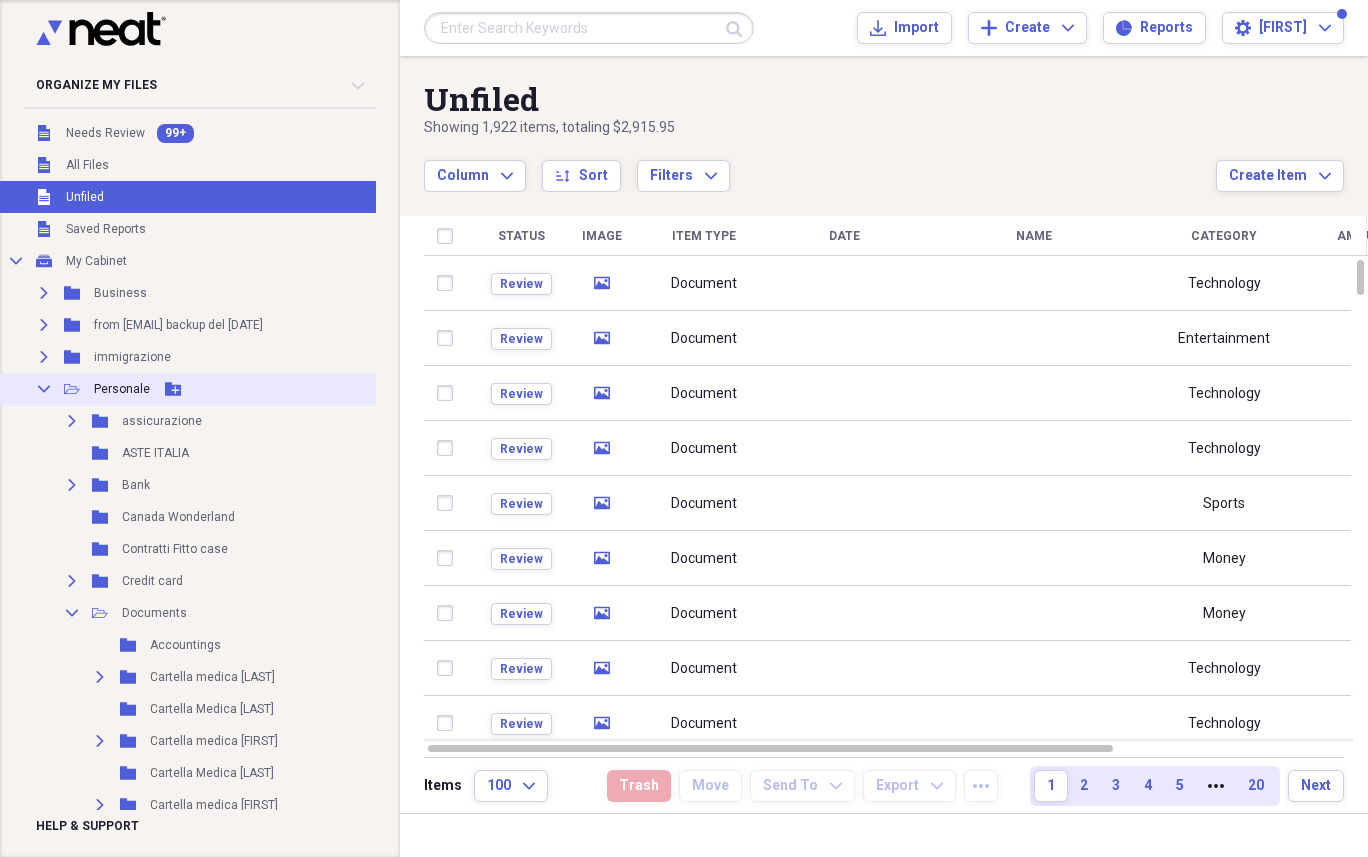 click on "Collapse" 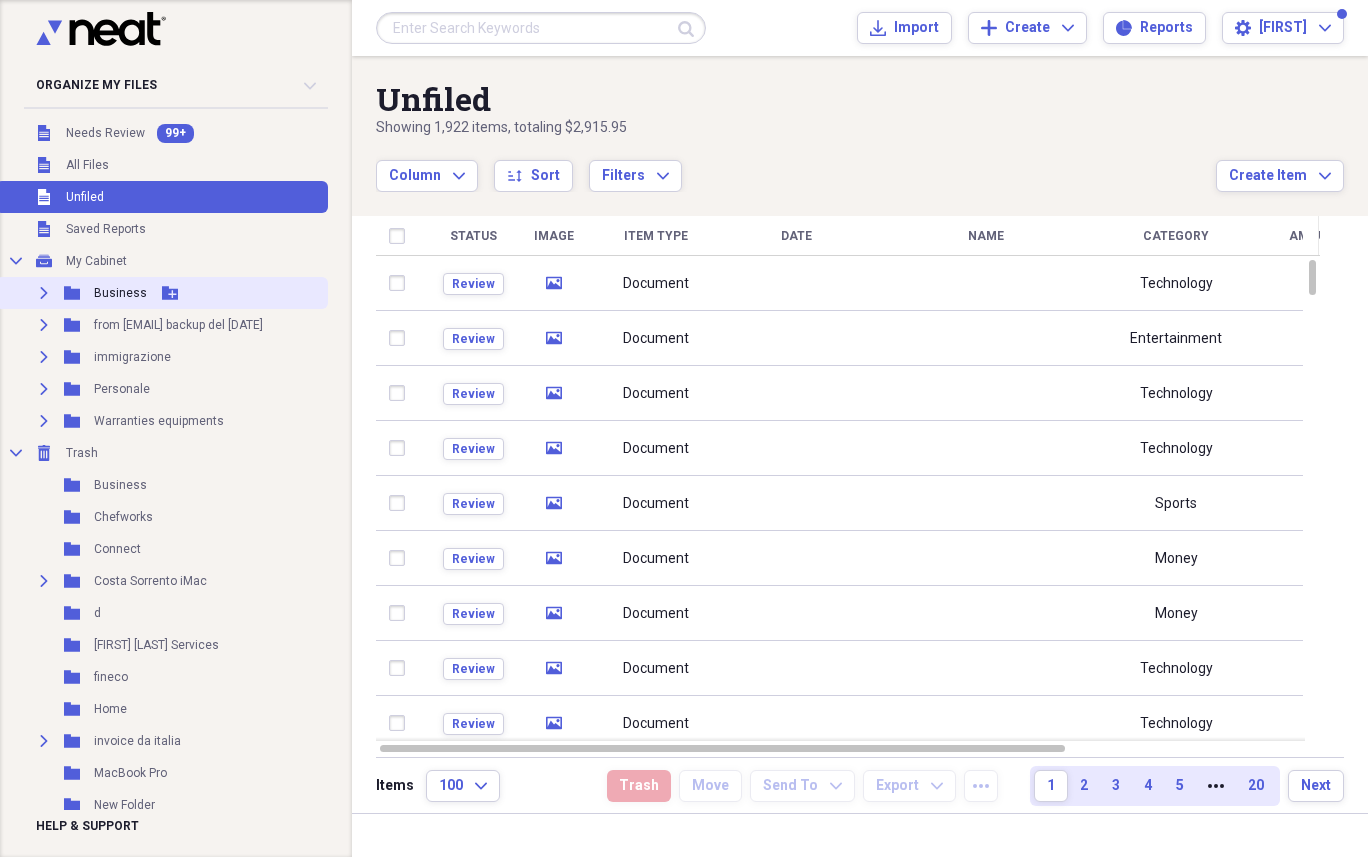 click 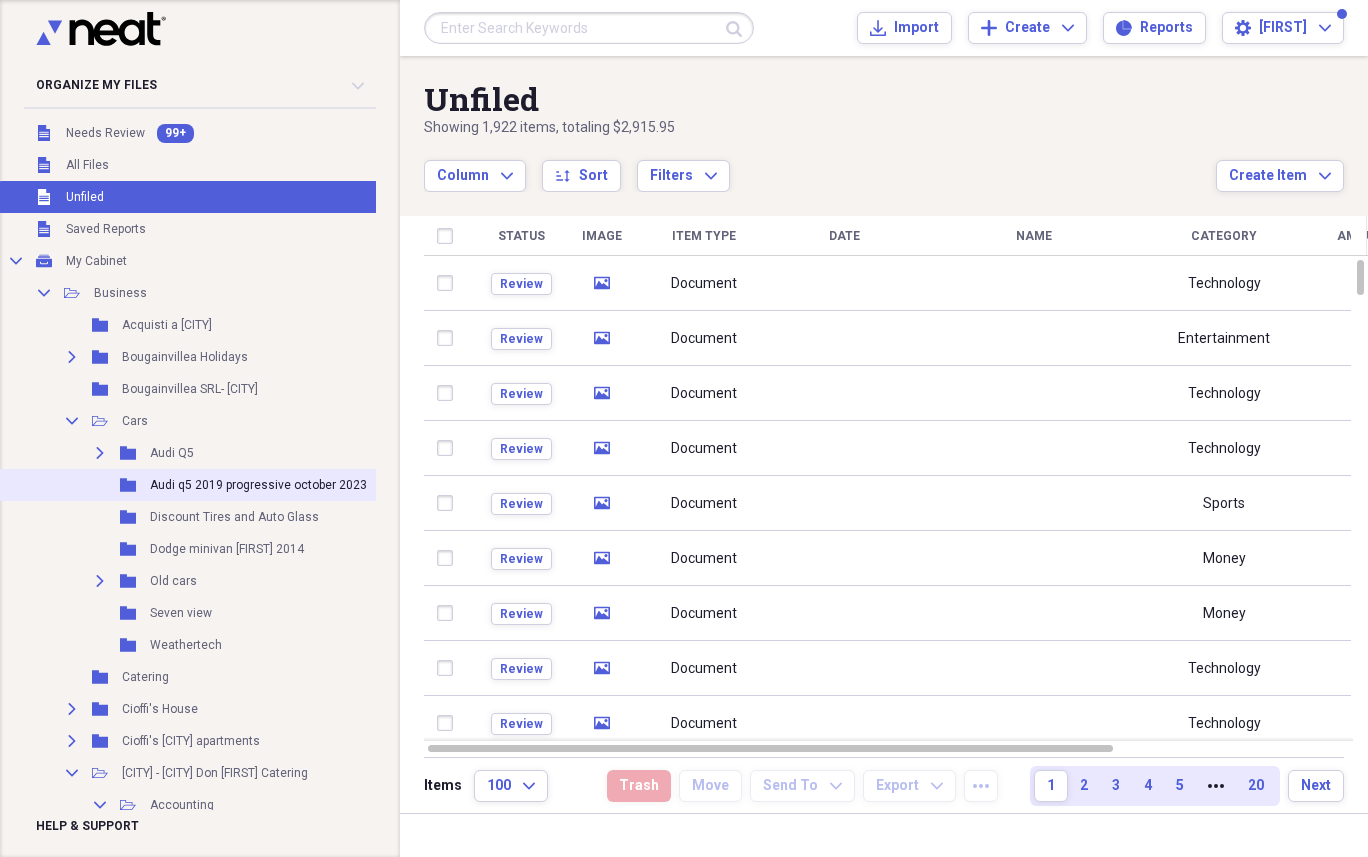 click on "Audi q5 2019 progressive october 2023" at bounding box center (258, 485) 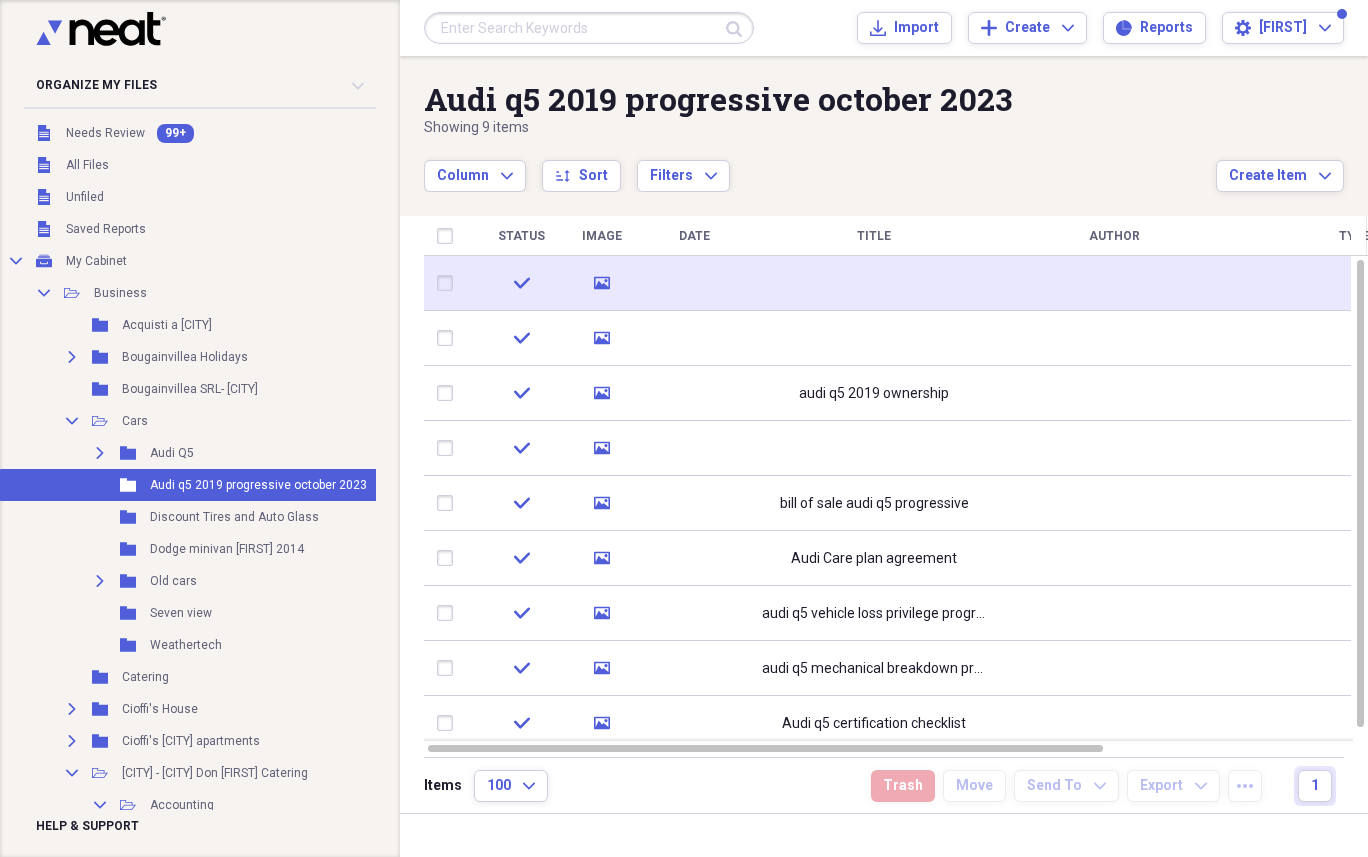 click at bounding box center [874, 283] 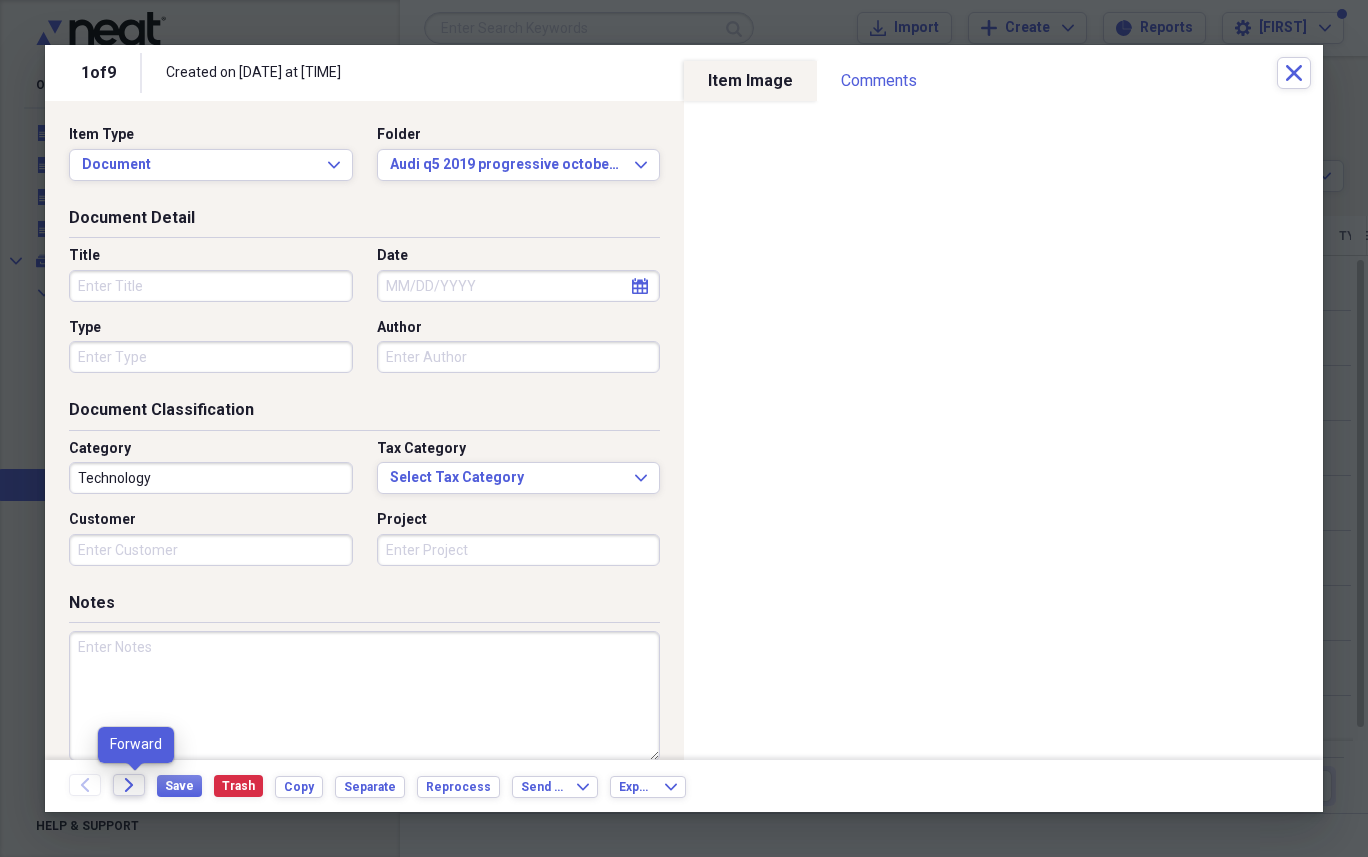 click on "Forward" 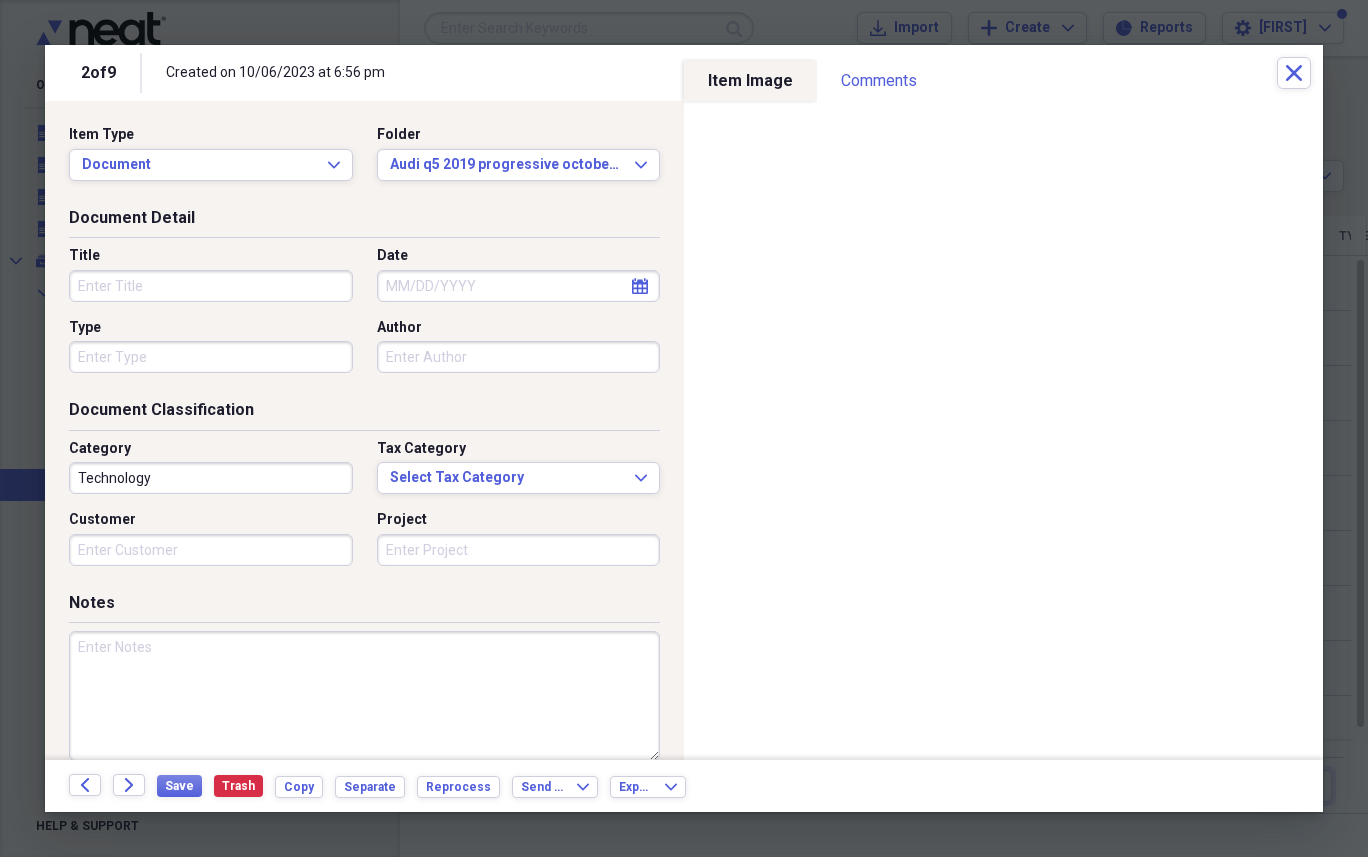 click on "Forward" 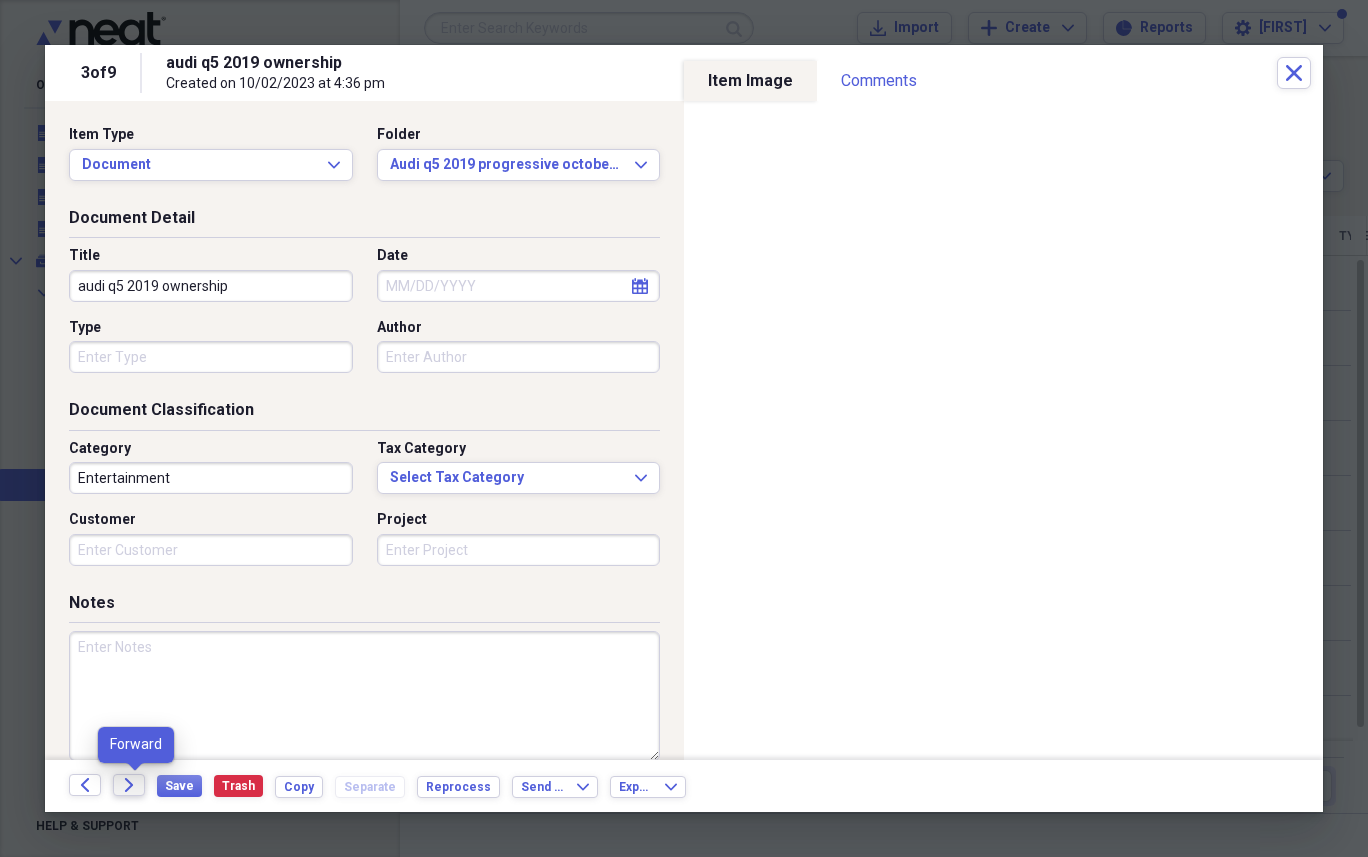 click on "Forward" 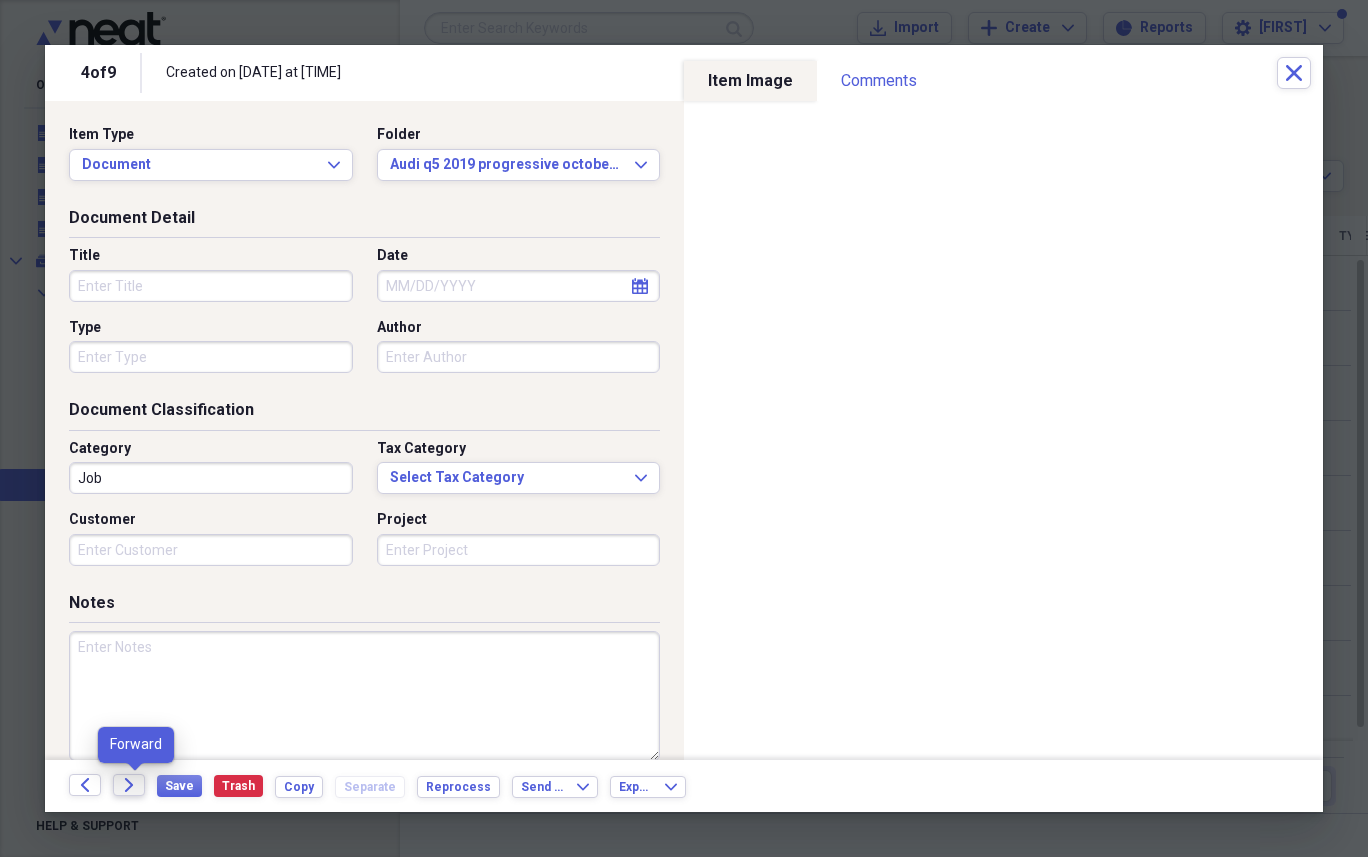 click on "Forward" 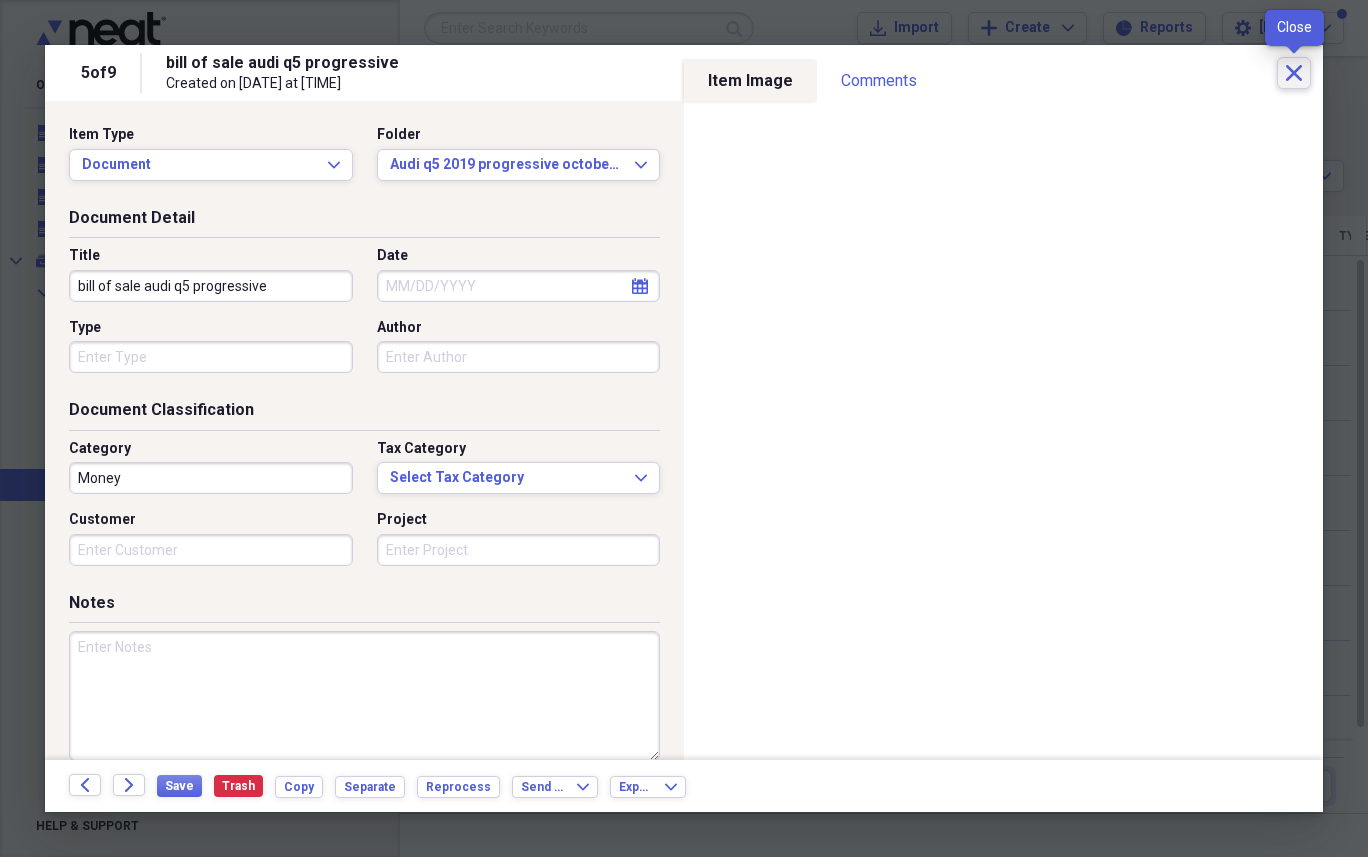 click 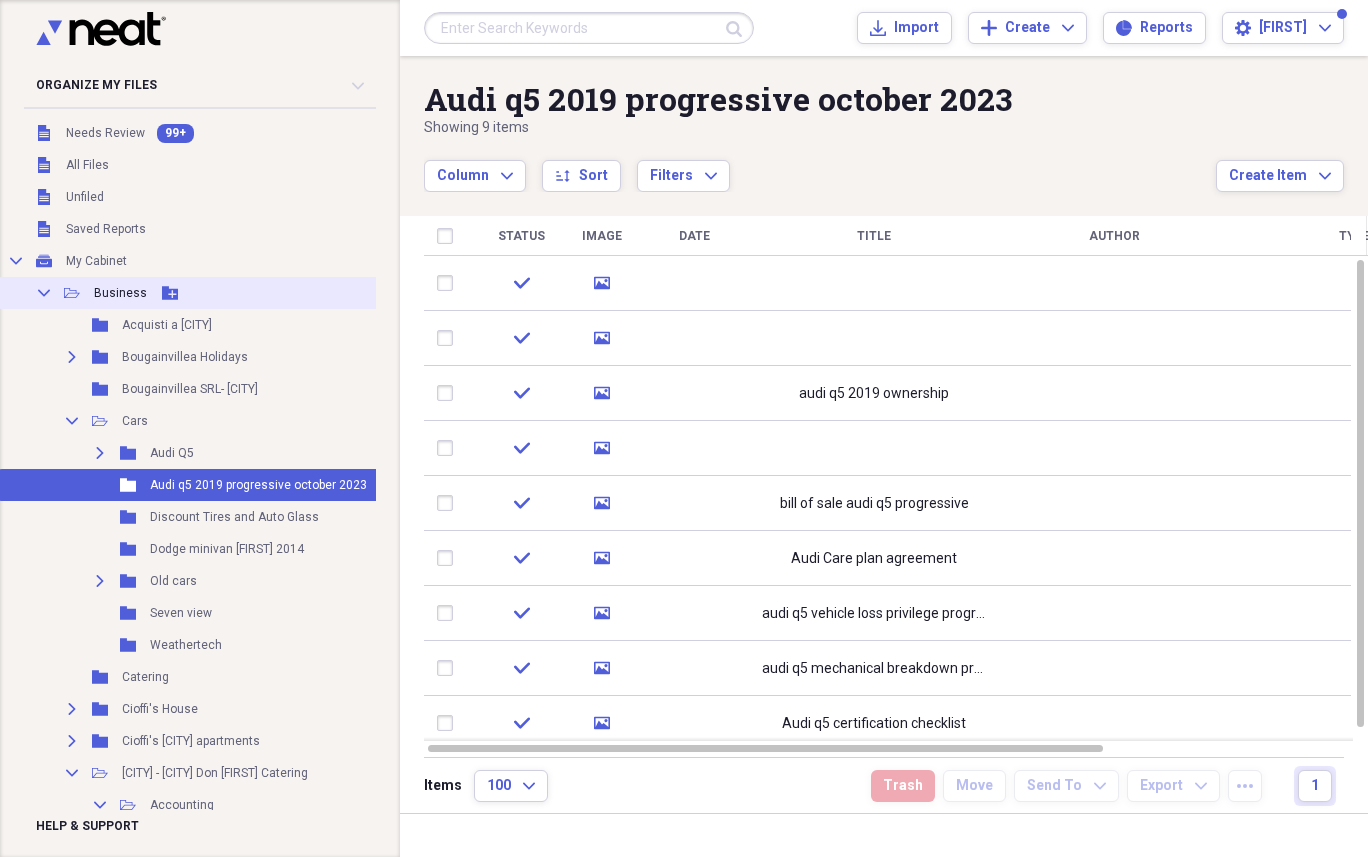 click on "Collapse" 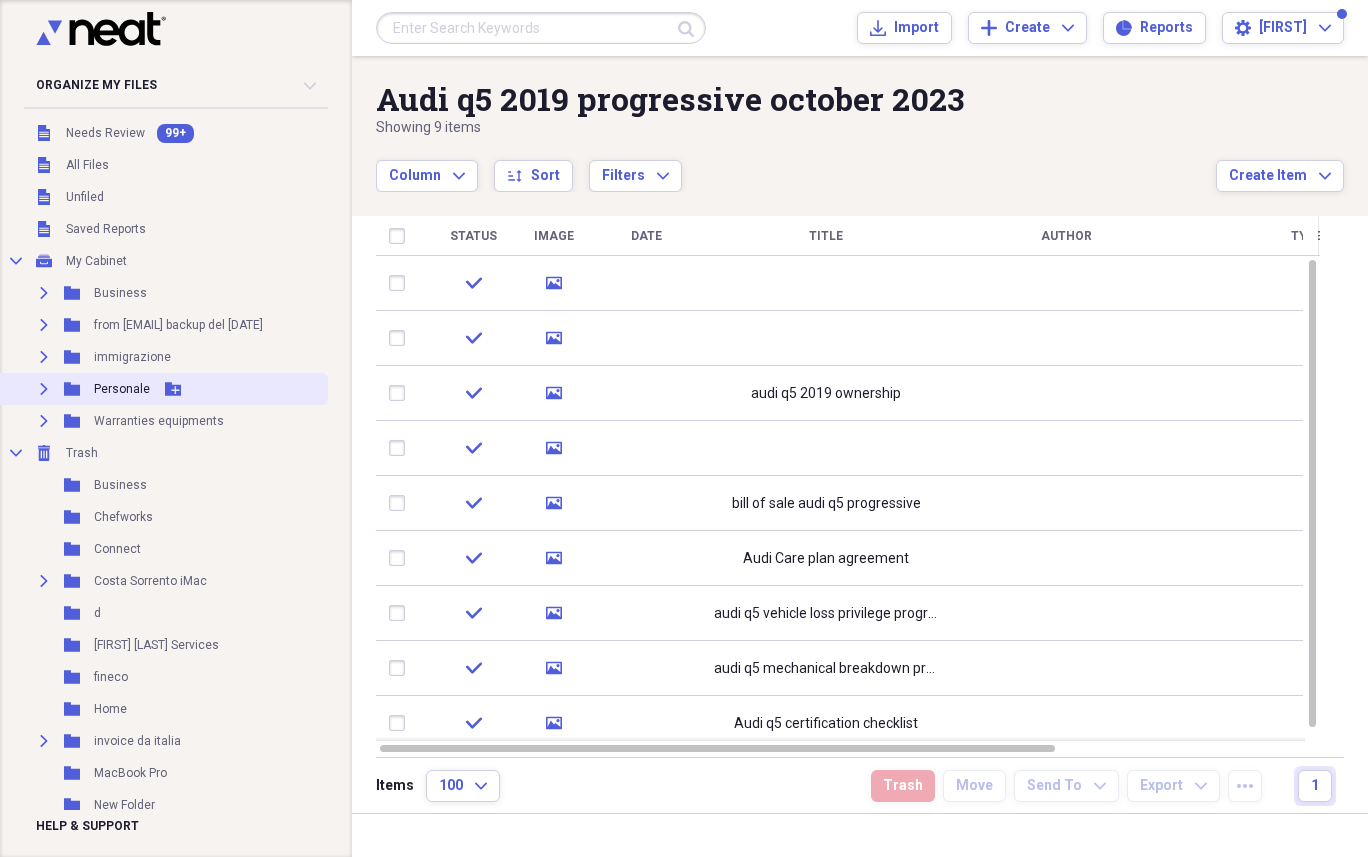 click 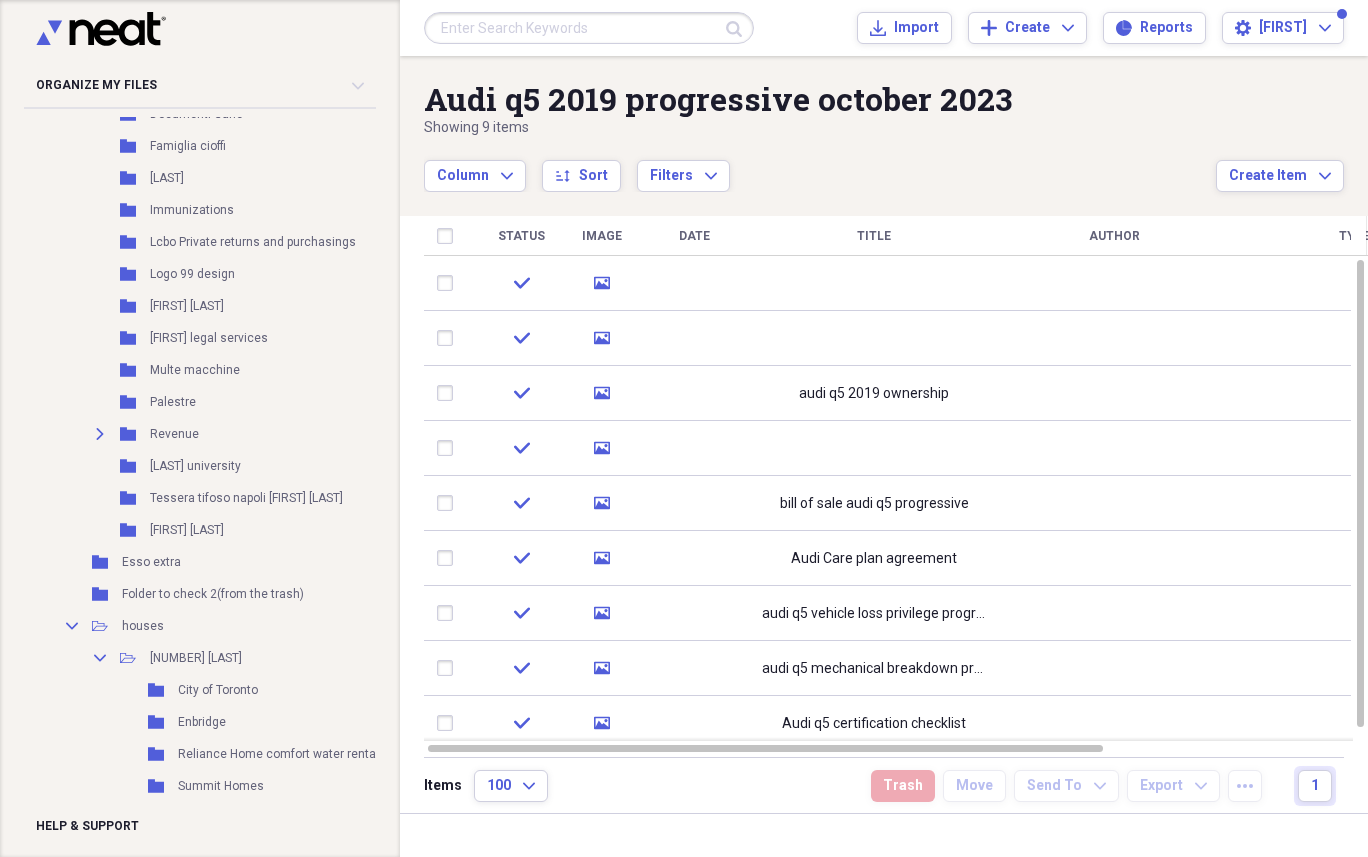scroll, scrollTop: 959, scrollLeft: 0, axis: vertical 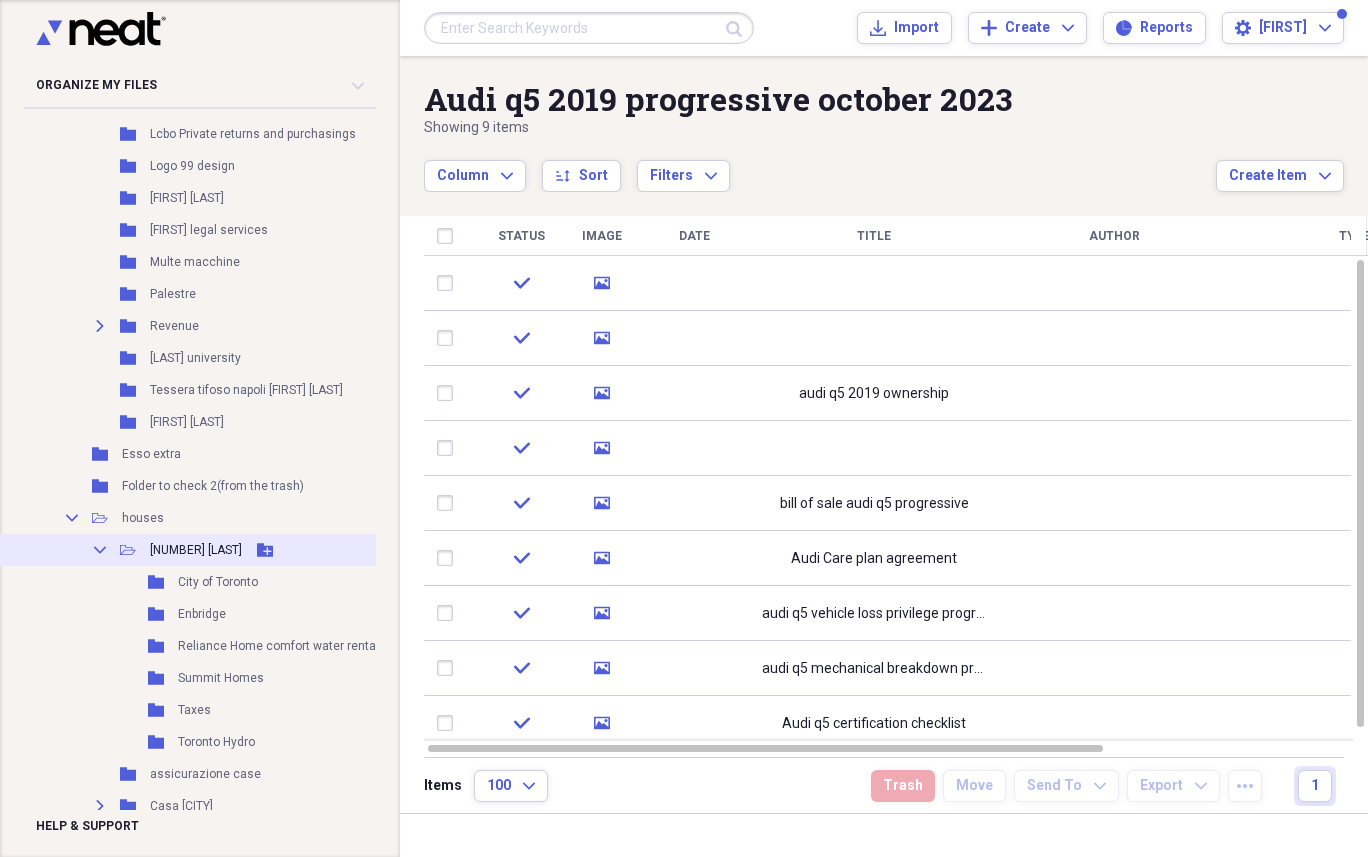 click on "Collapse" 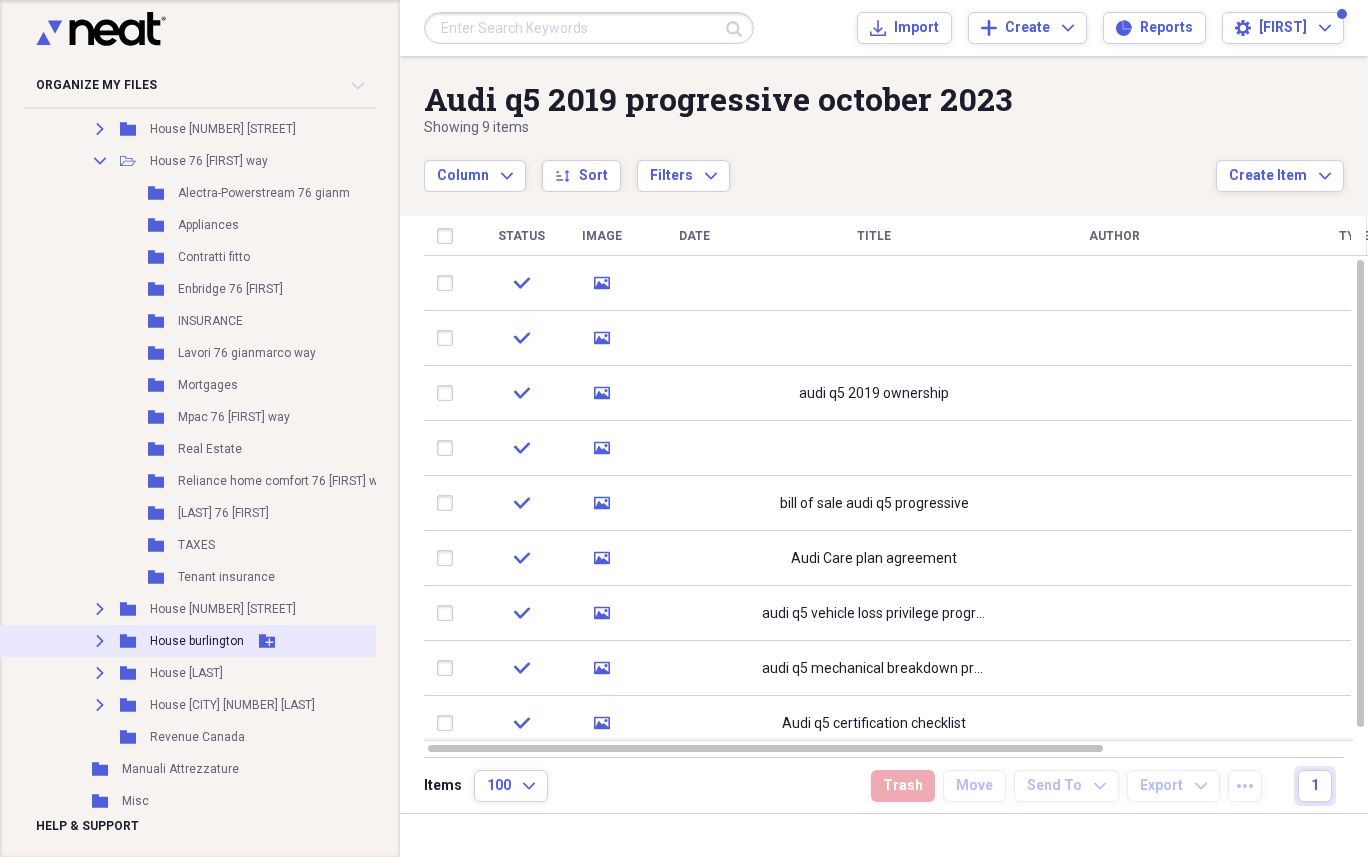 scroll, scrollTop: 1548, scrollLeft: 0, axis: vertical 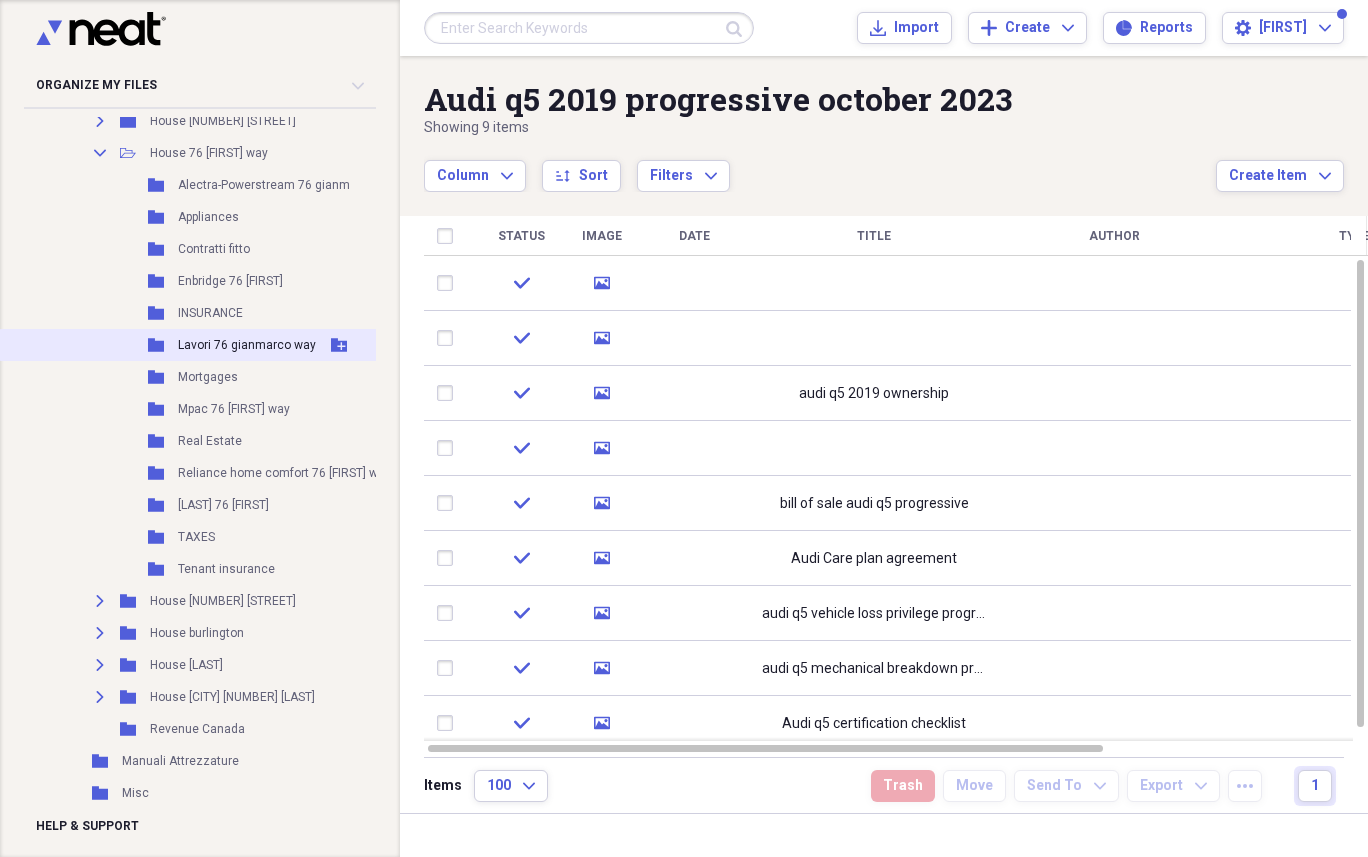 click on "Lavori 76 gianmarco way" at bounding box center (247, 345) 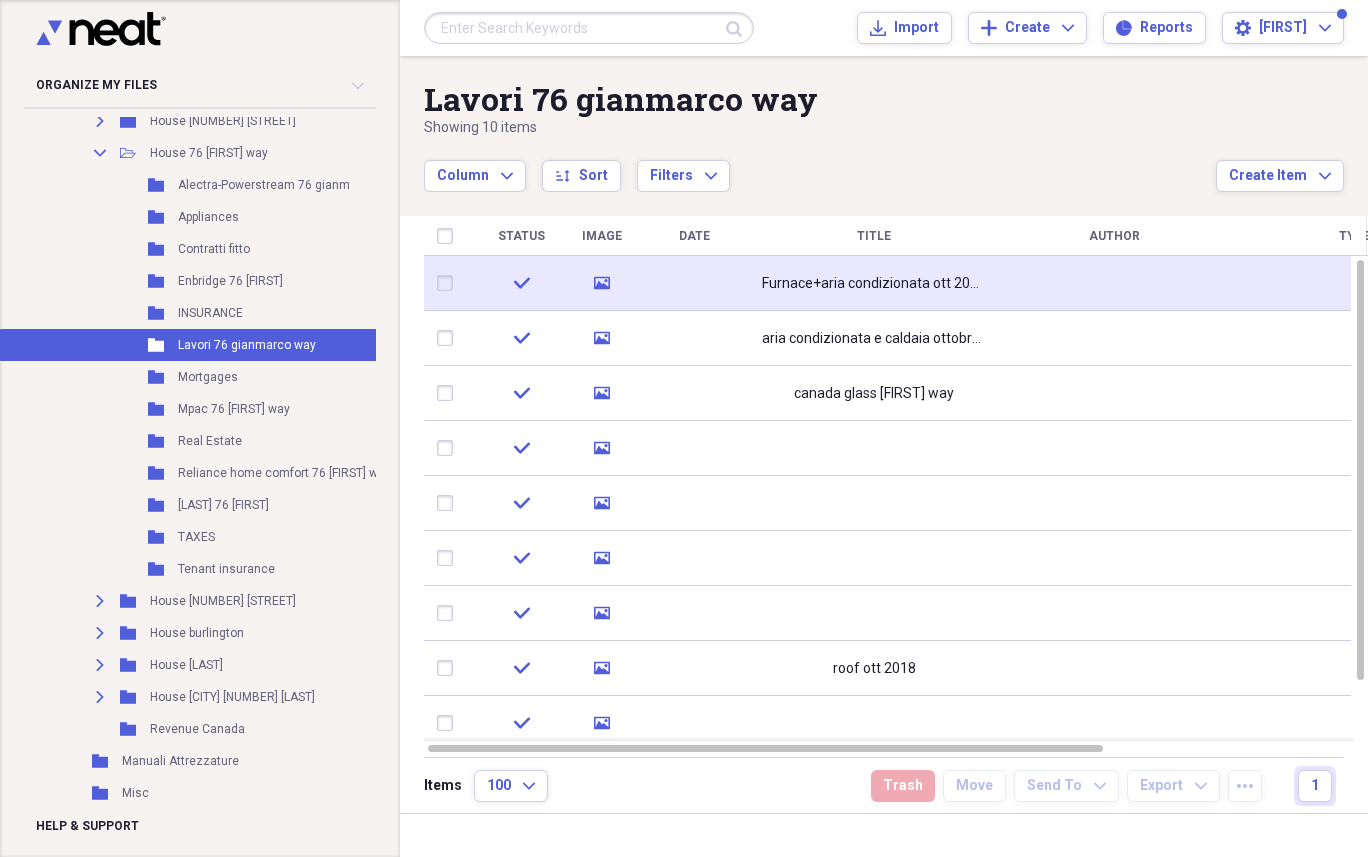 click at bounding box center [694, 283] 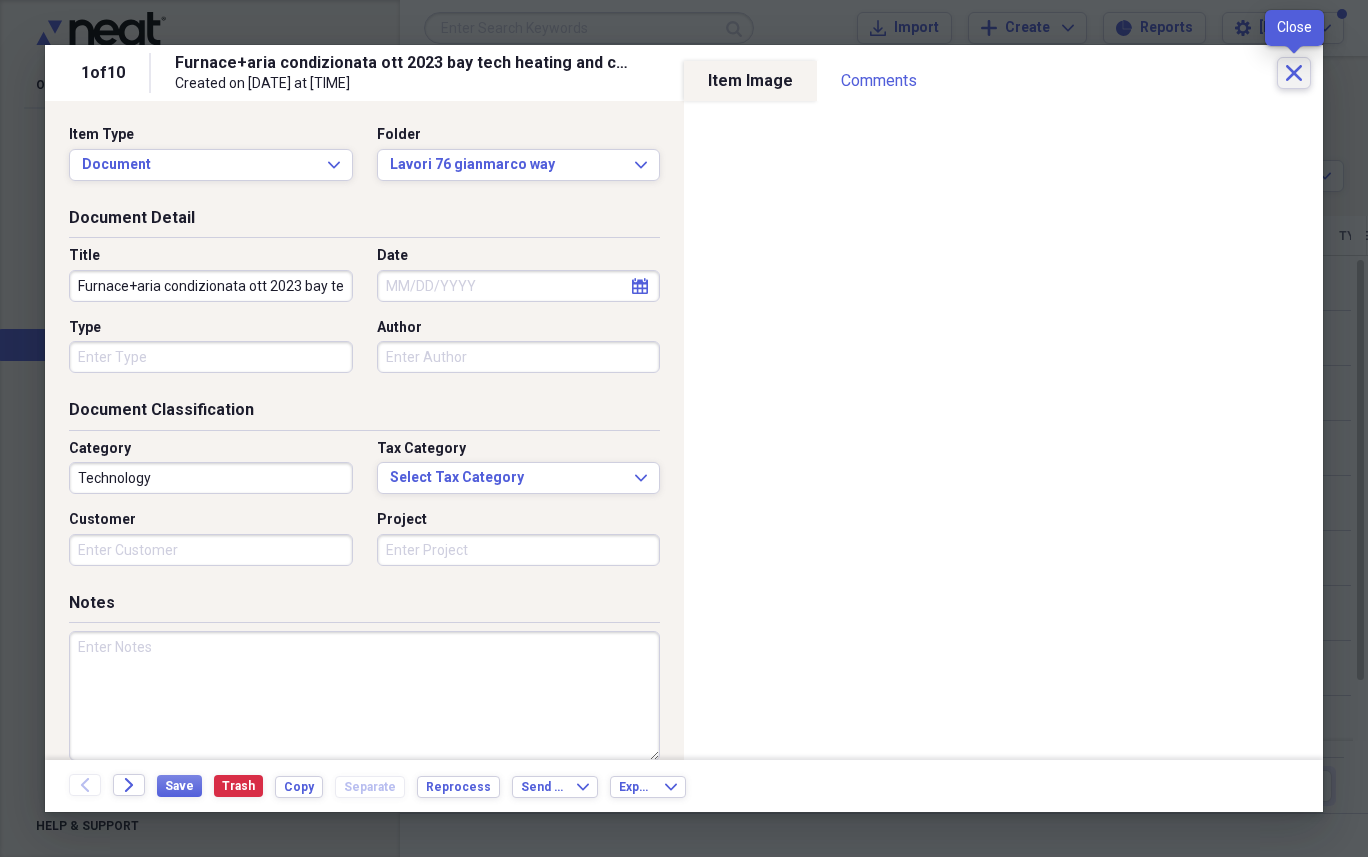 click on "Close" at bounding box center [1294, 73] 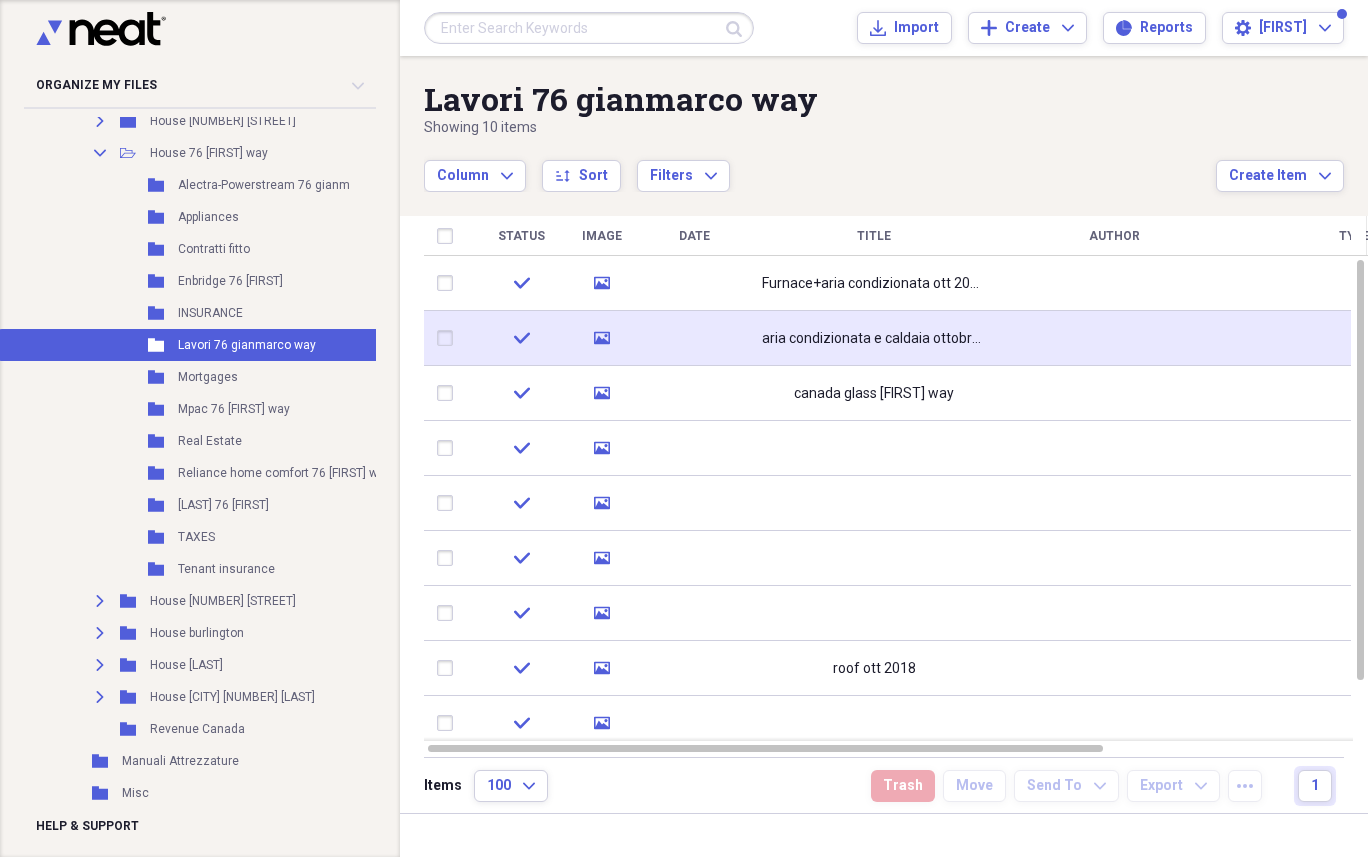 click at bounding box center [694, 338] 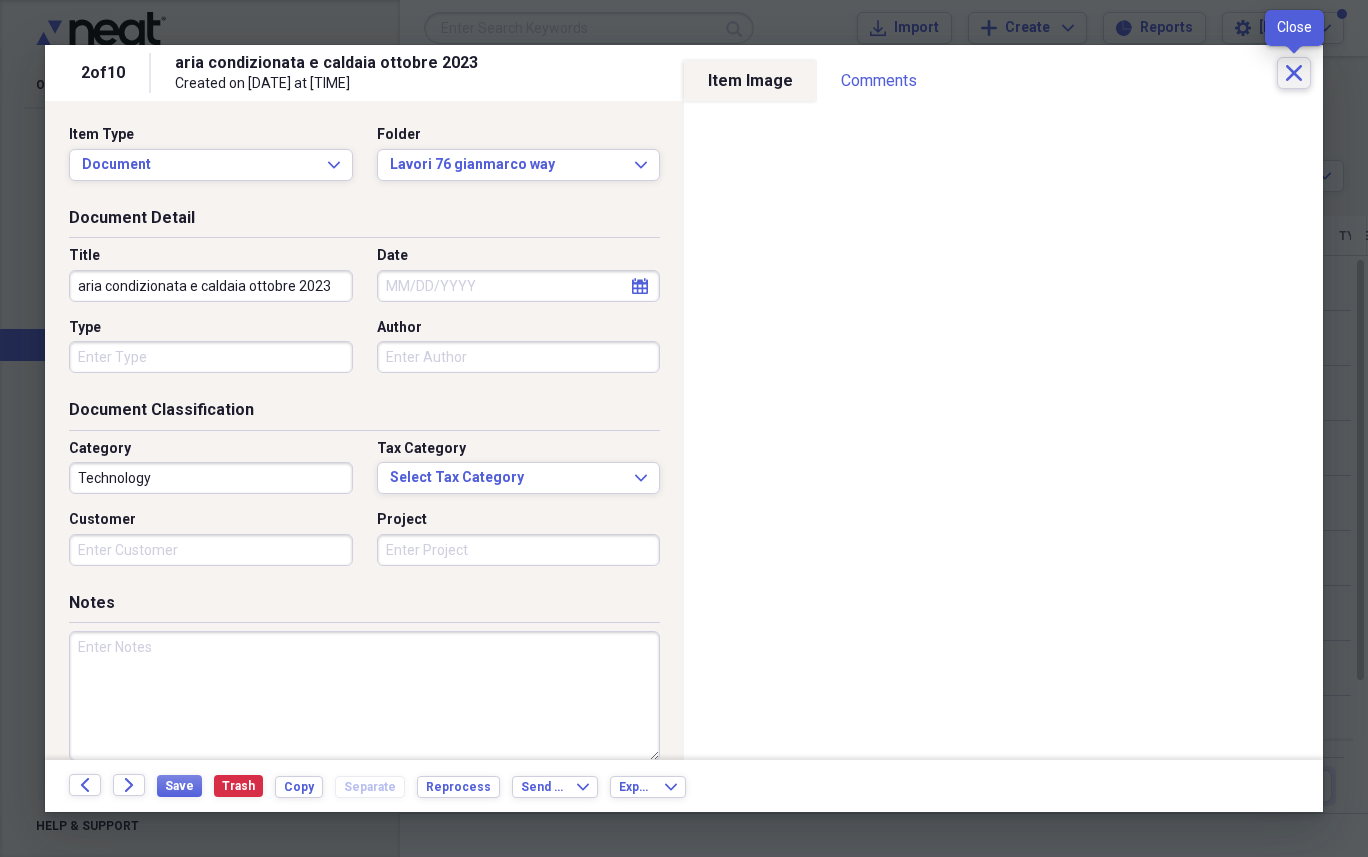 click 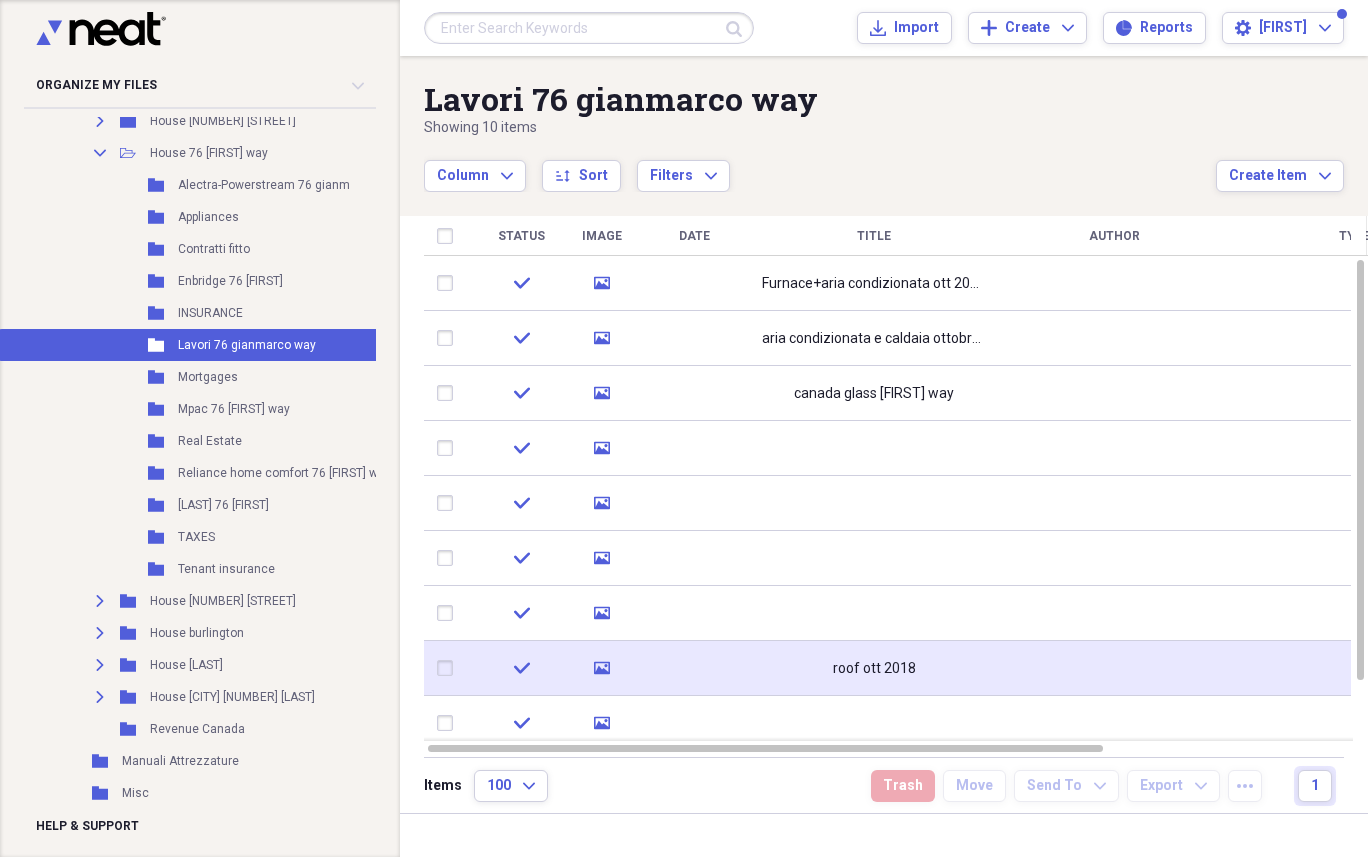 click at bounding box center (694, 668) 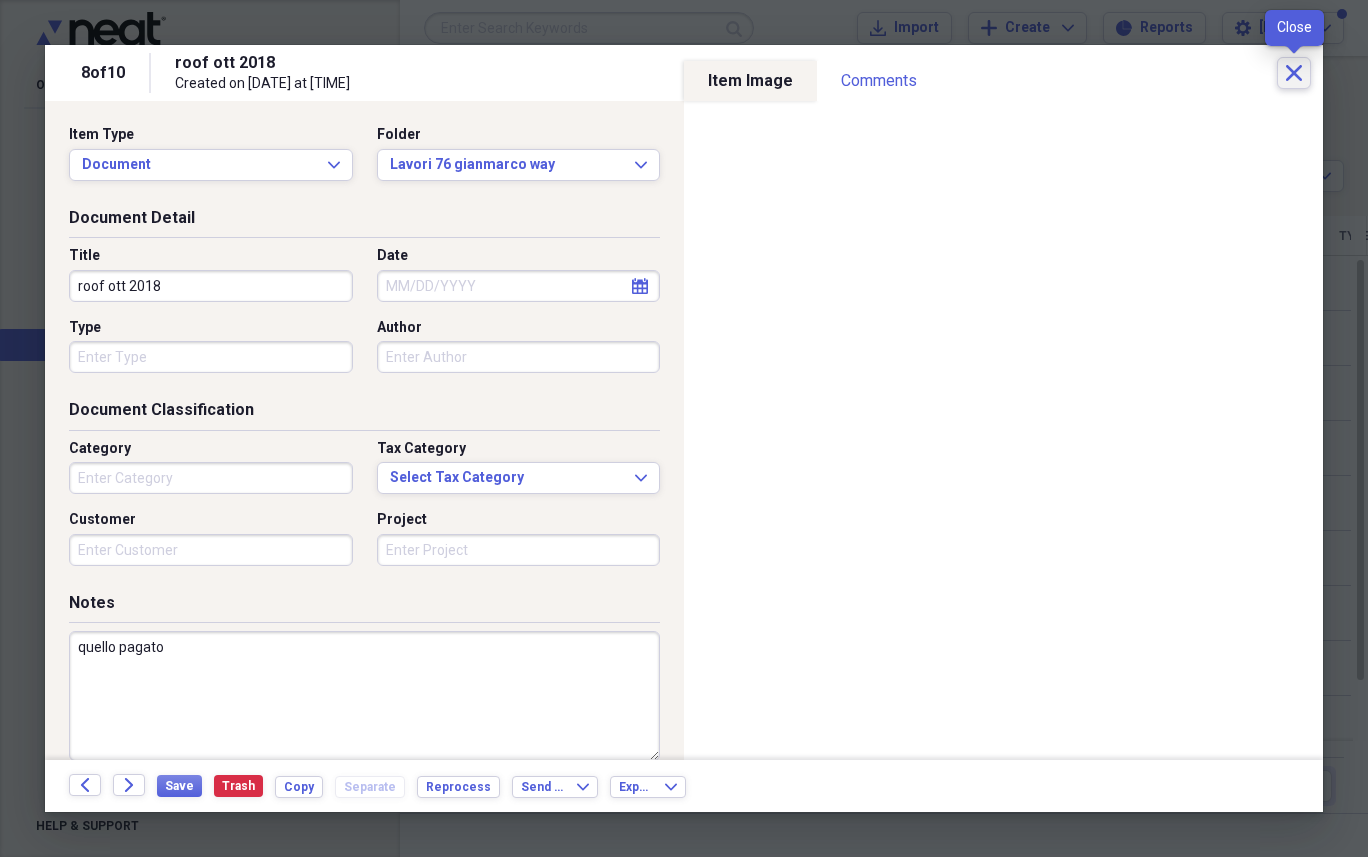 click 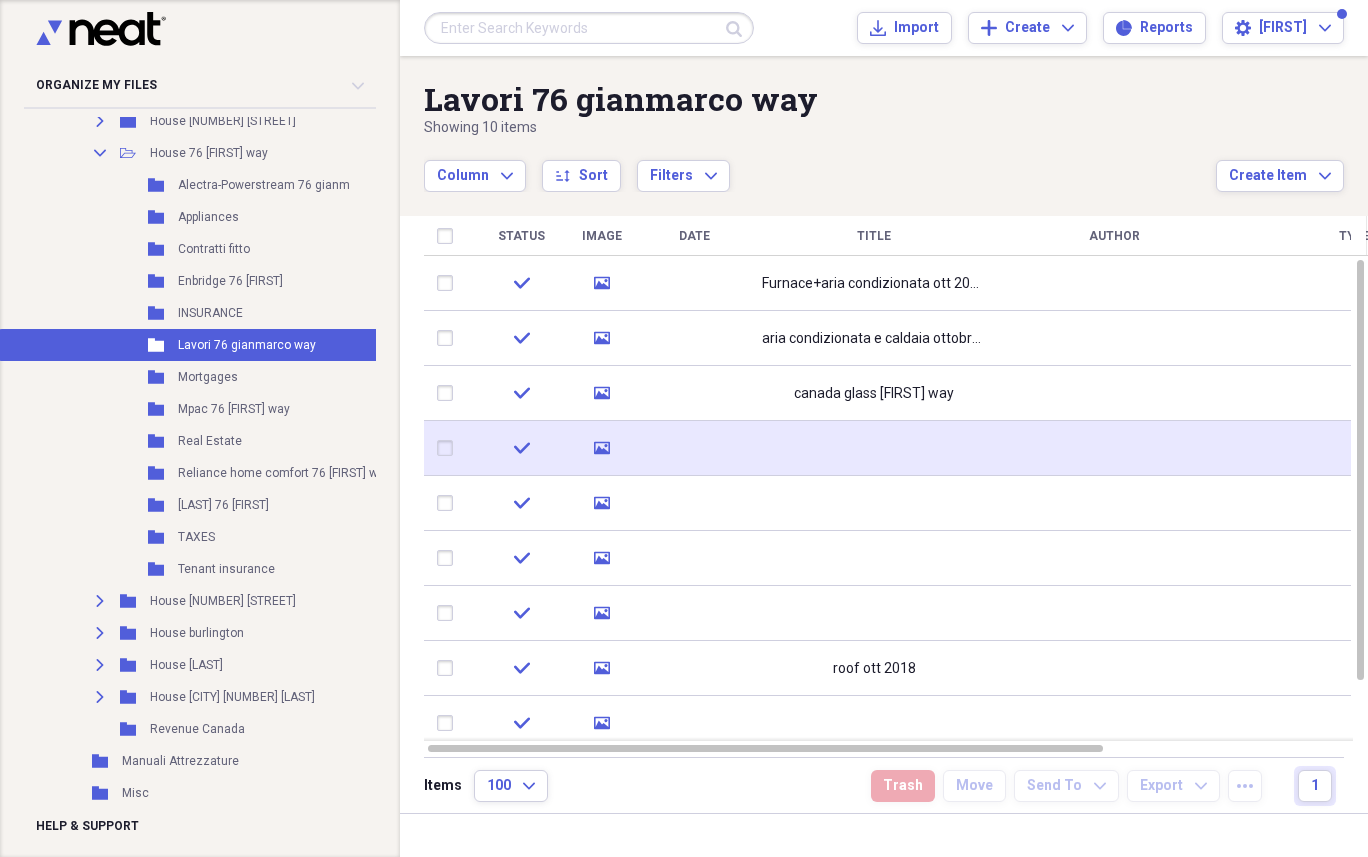 click at bounding box center [874, 448] 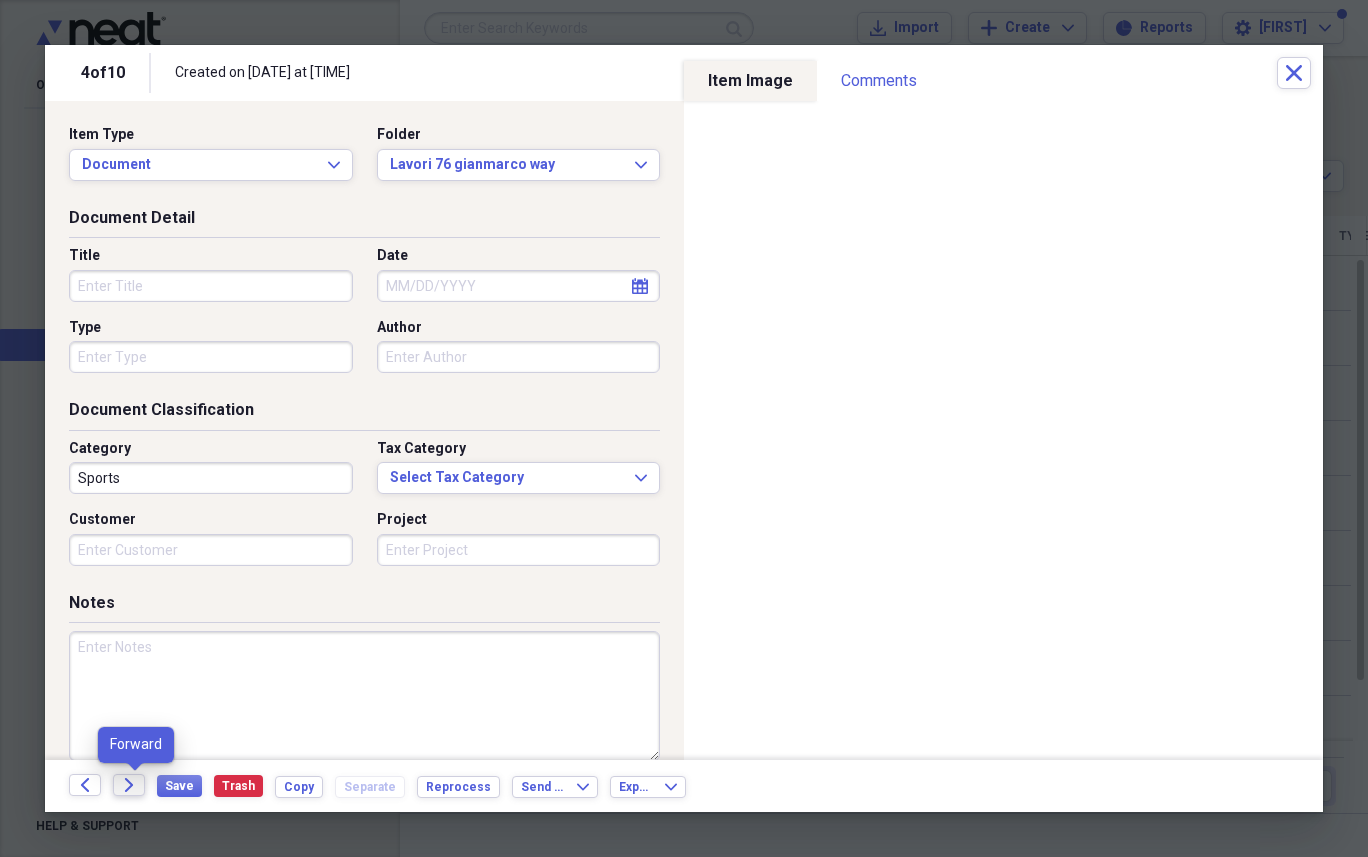 click on "Forward" 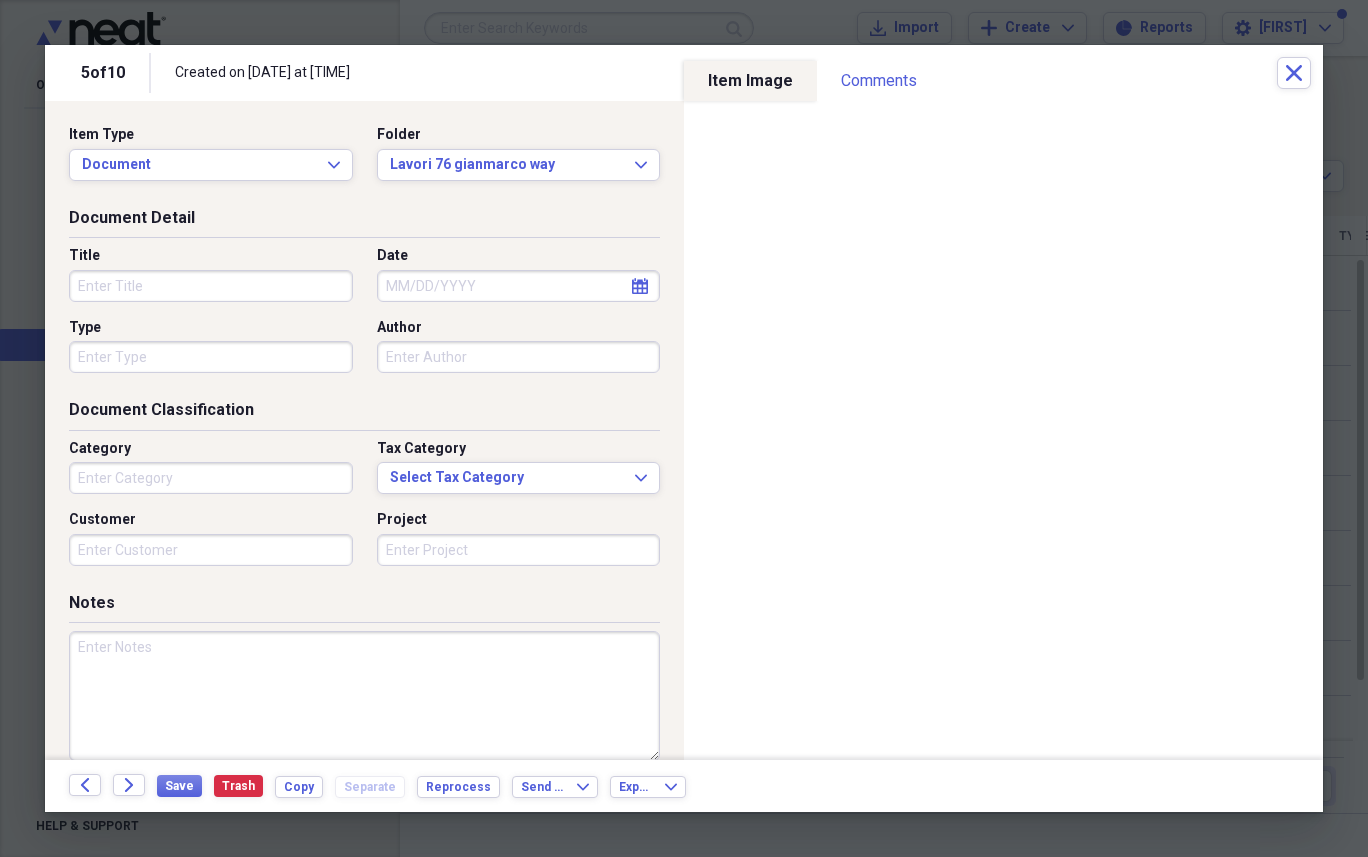 click on "Forward" 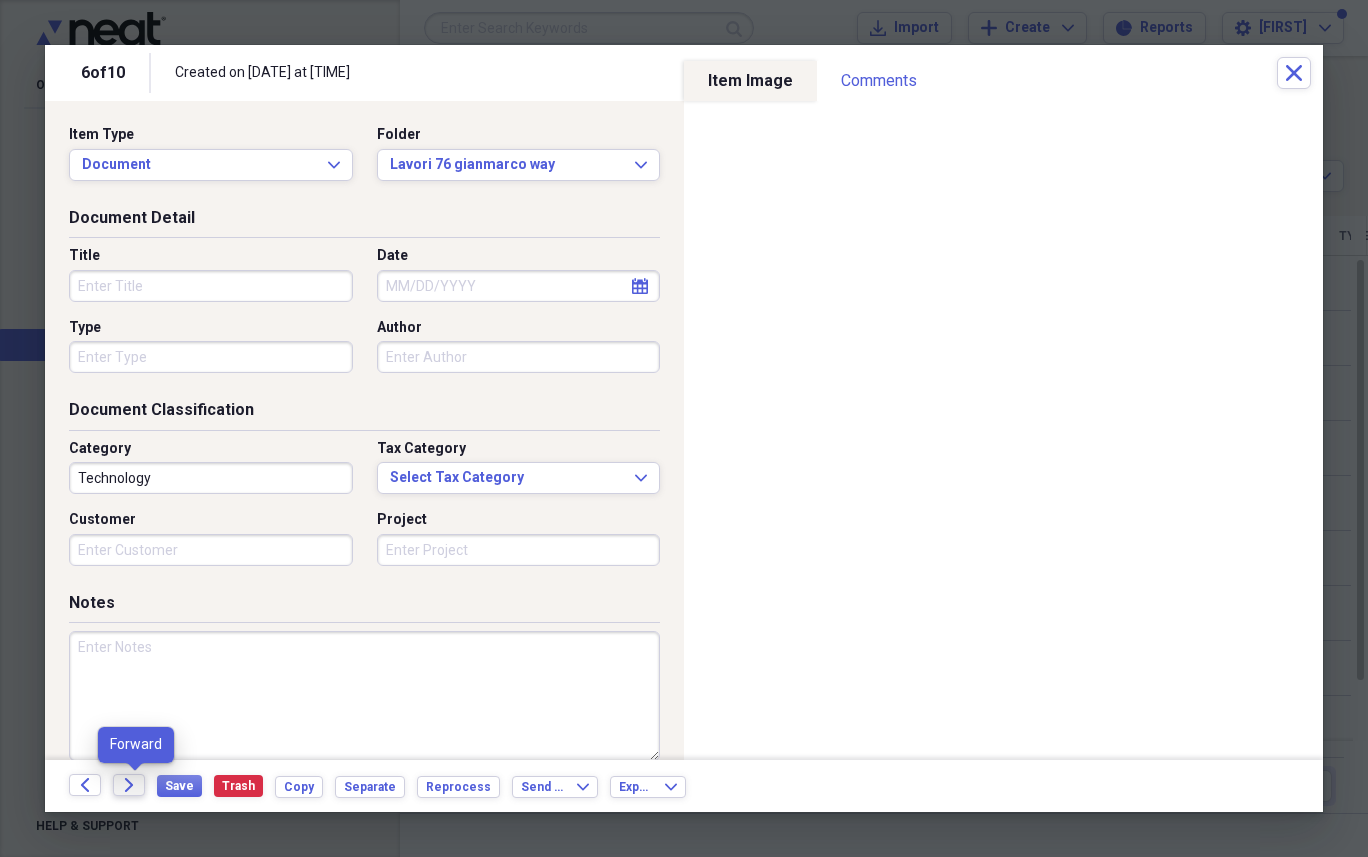 click on "Forward" at bounding box center (129, 785) 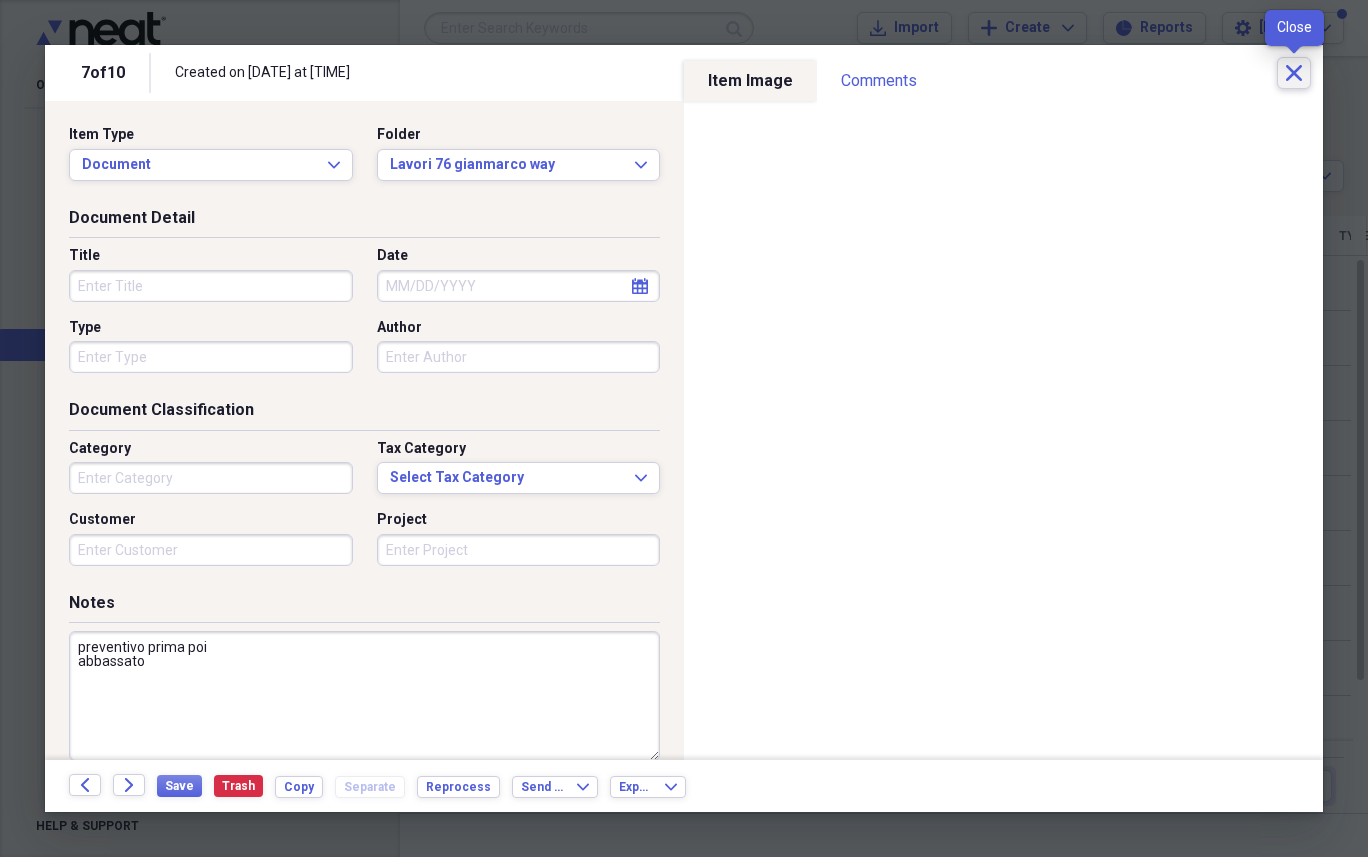 click on "Close" 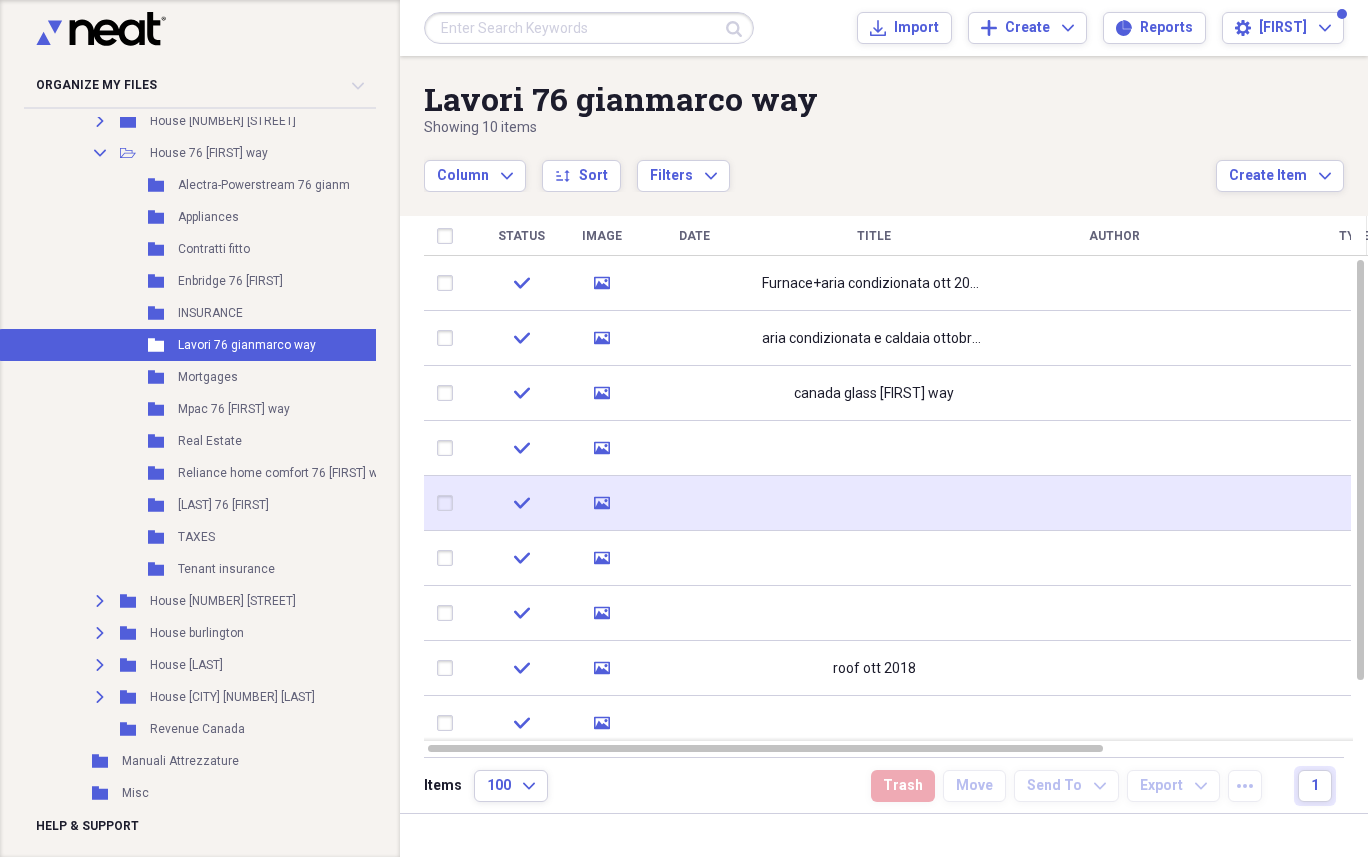click at bounding box center [694, 503] 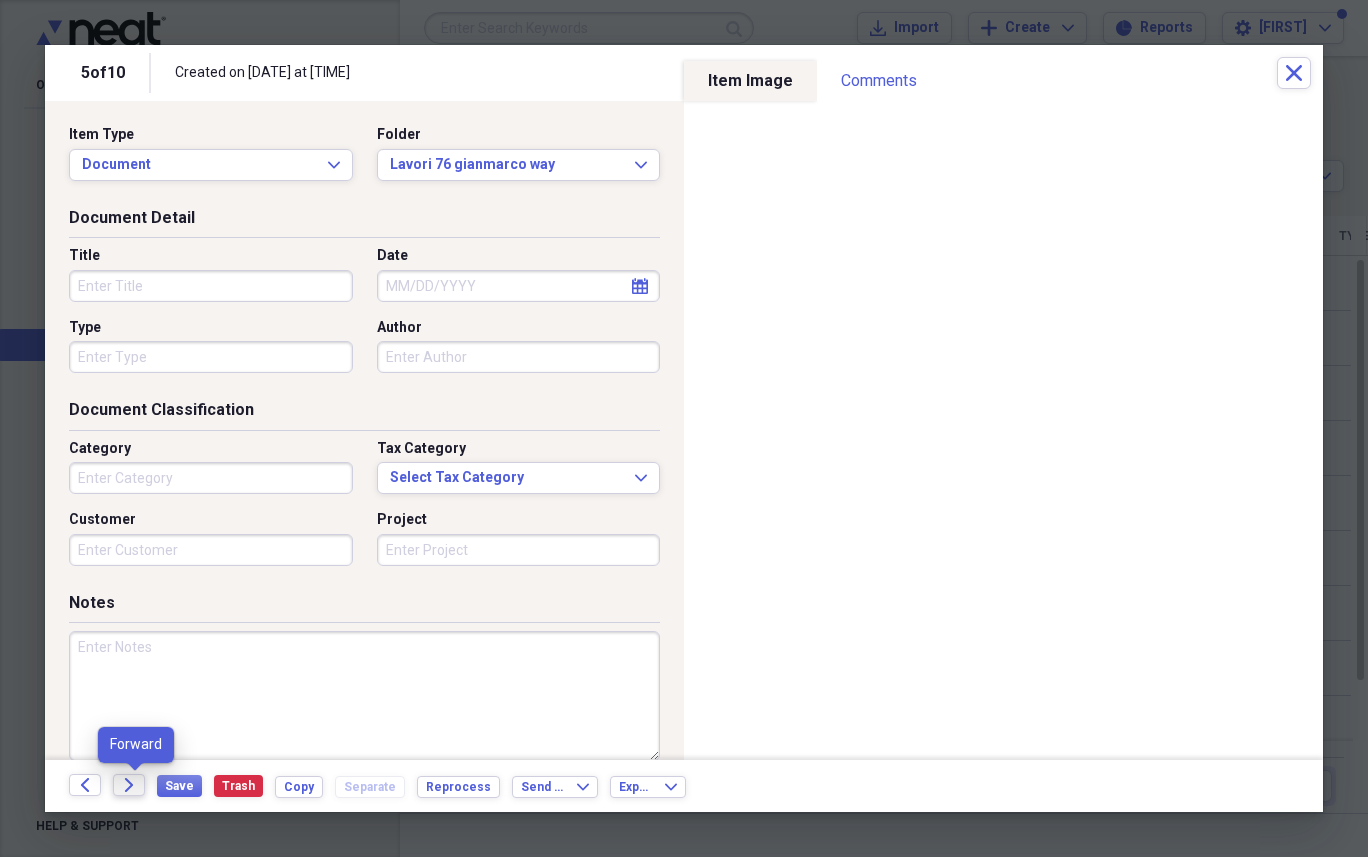click on "Forward" 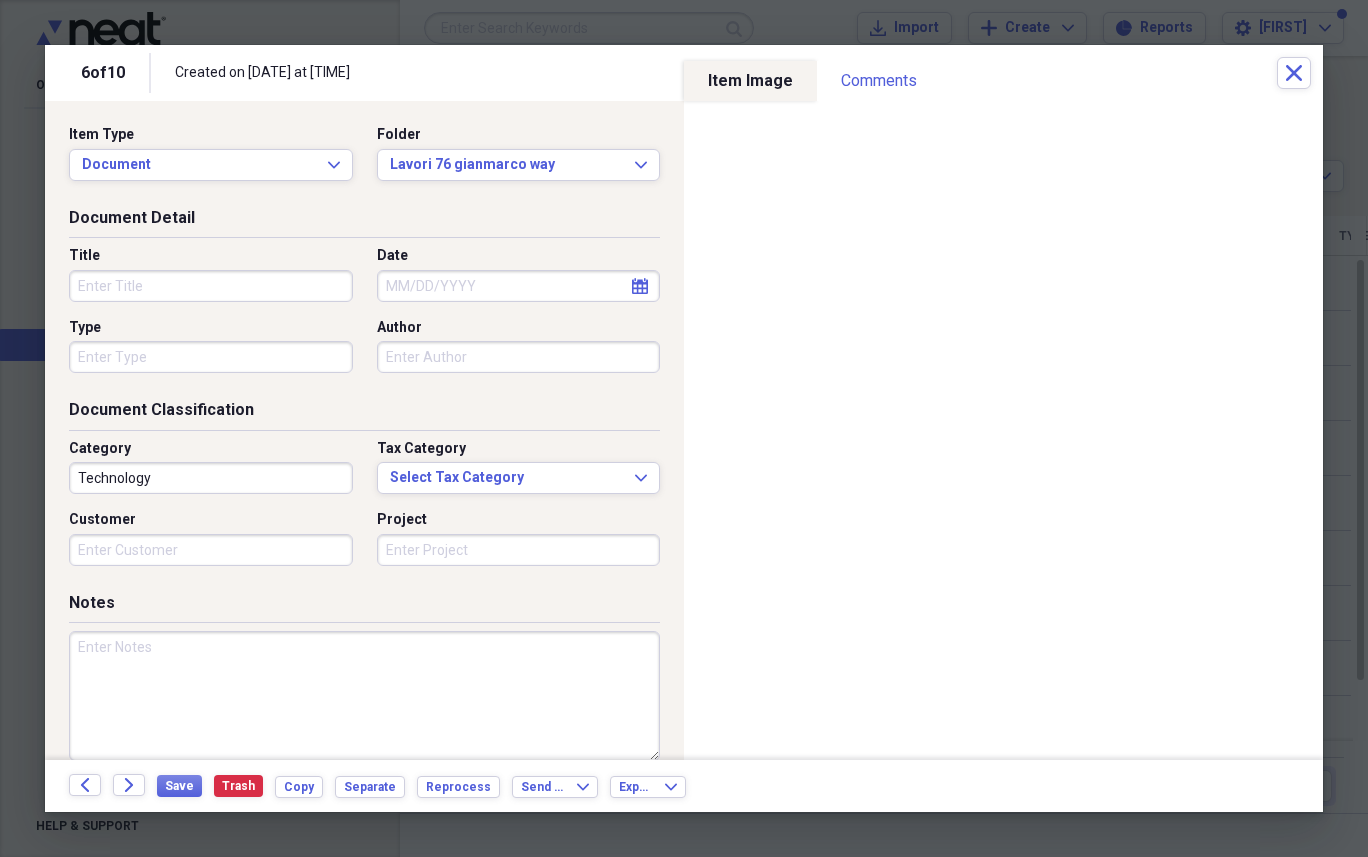 click on "Forward" 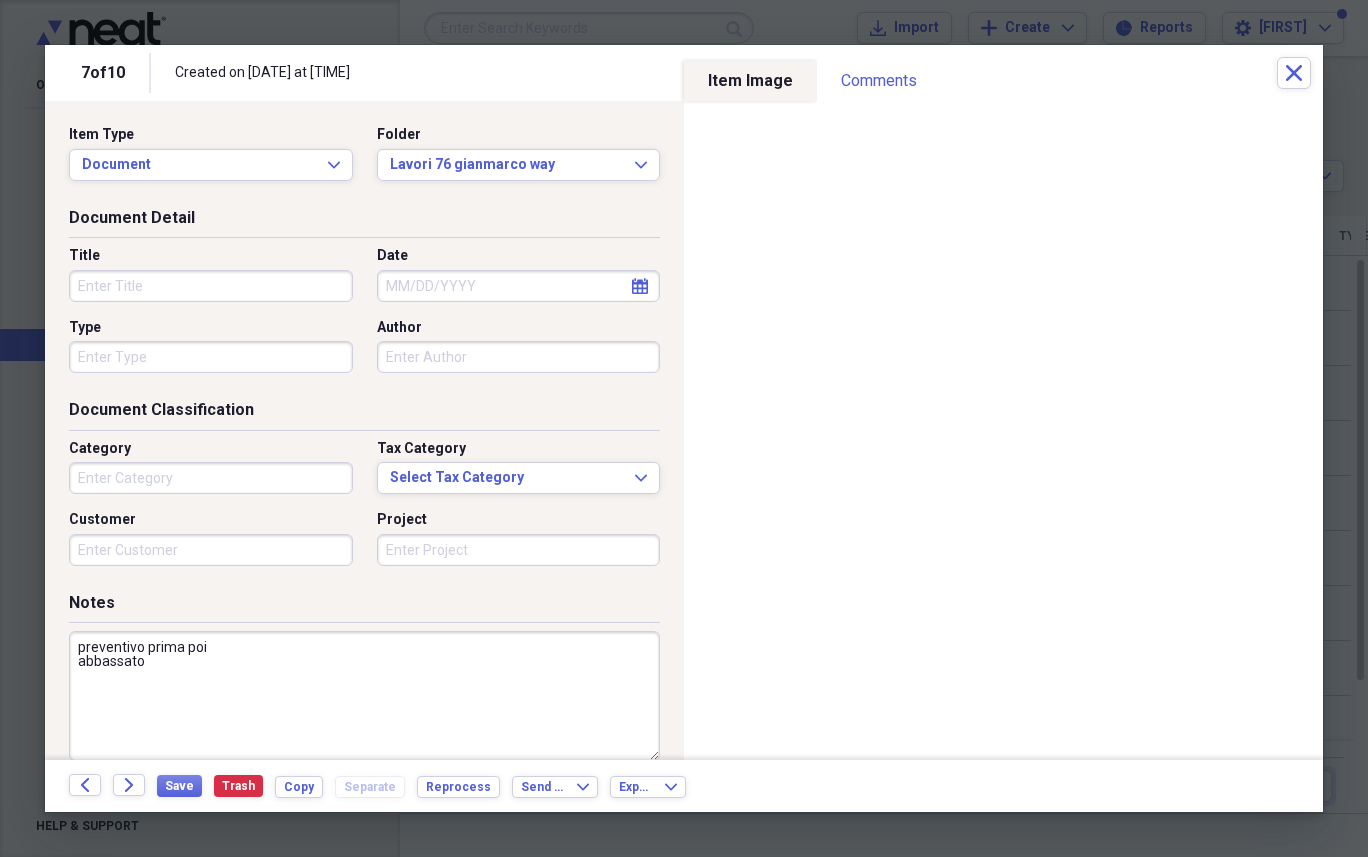 click on "Forward" 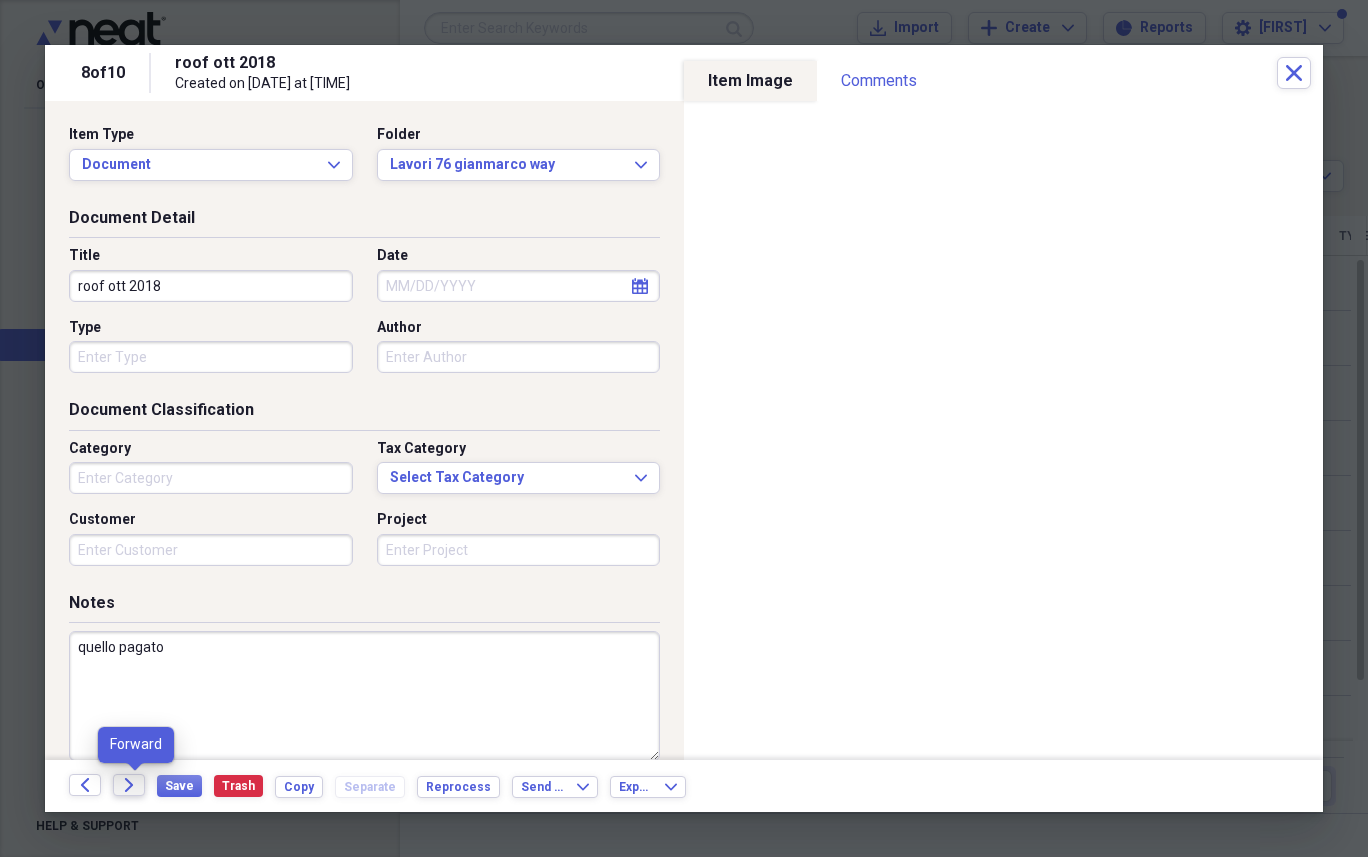 click on "Forward" at bounding box center [129, 785] 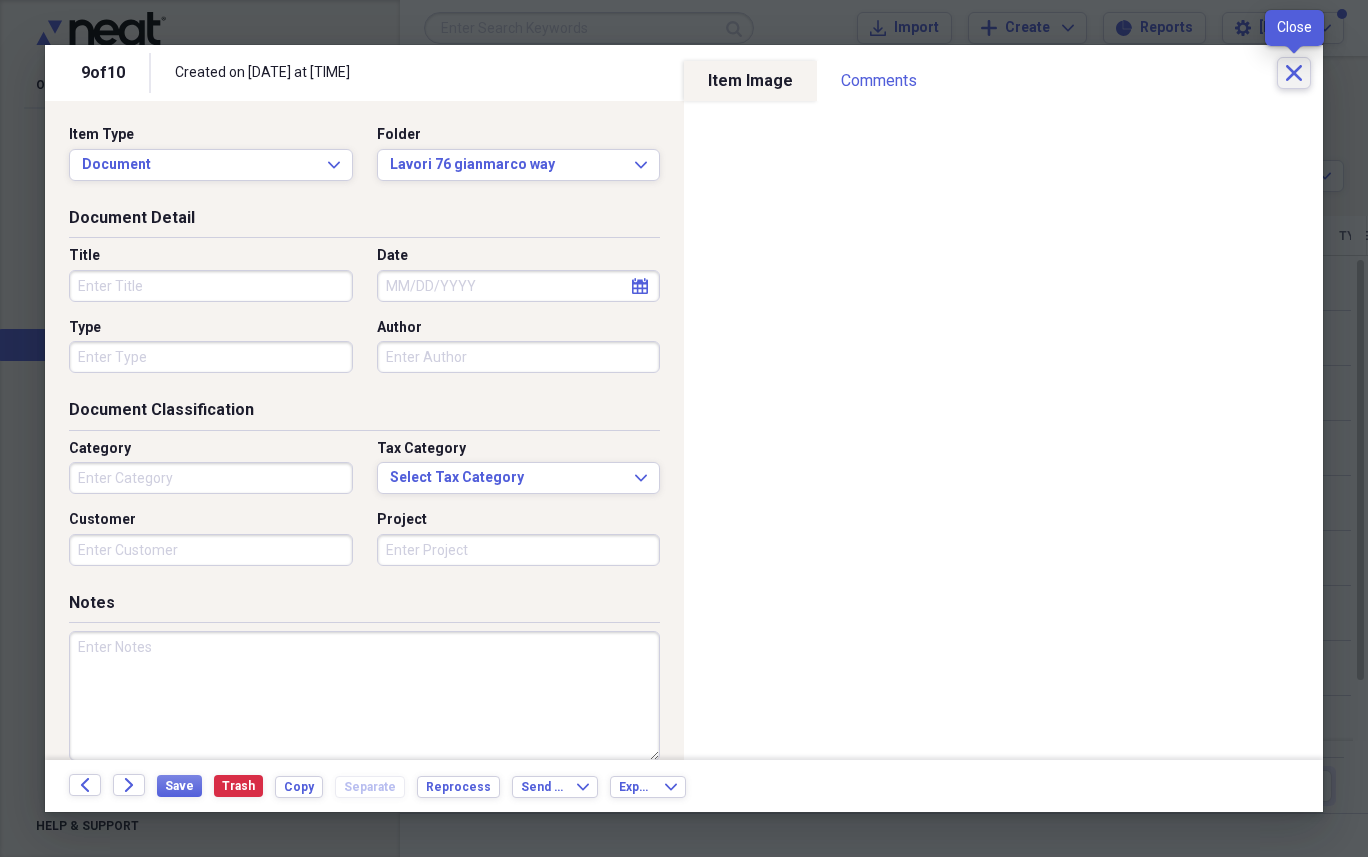 click 